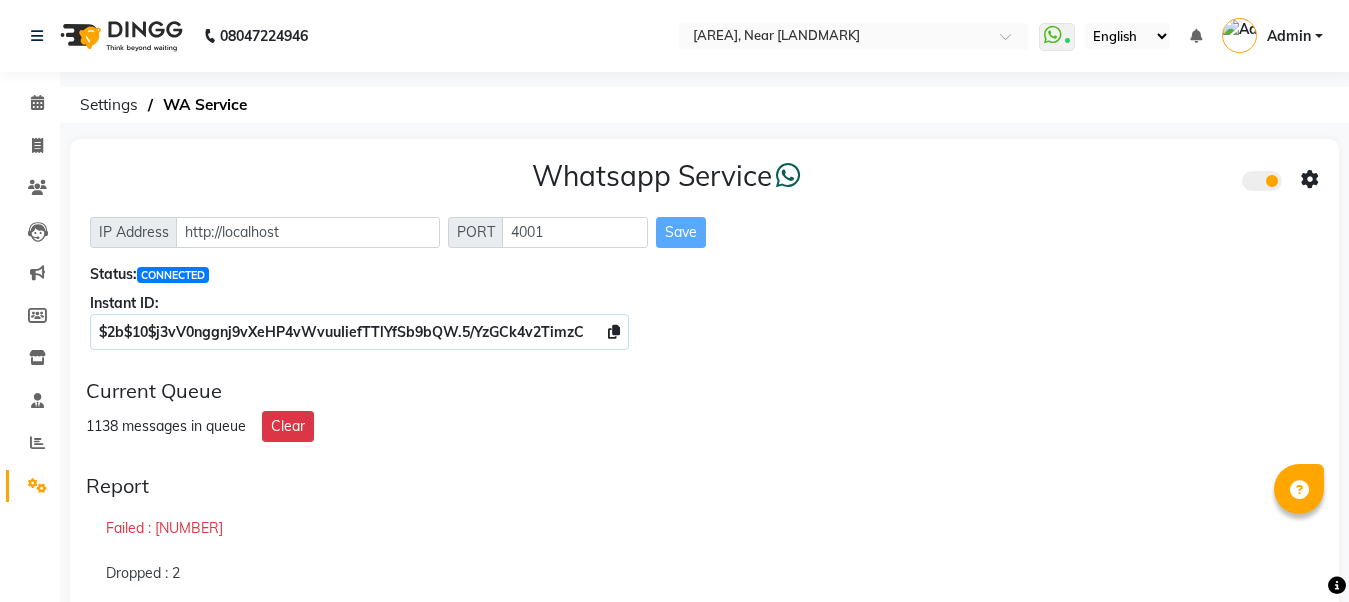 scroll, scrollTop: 100, scrollLeft: 0, axis: vertical 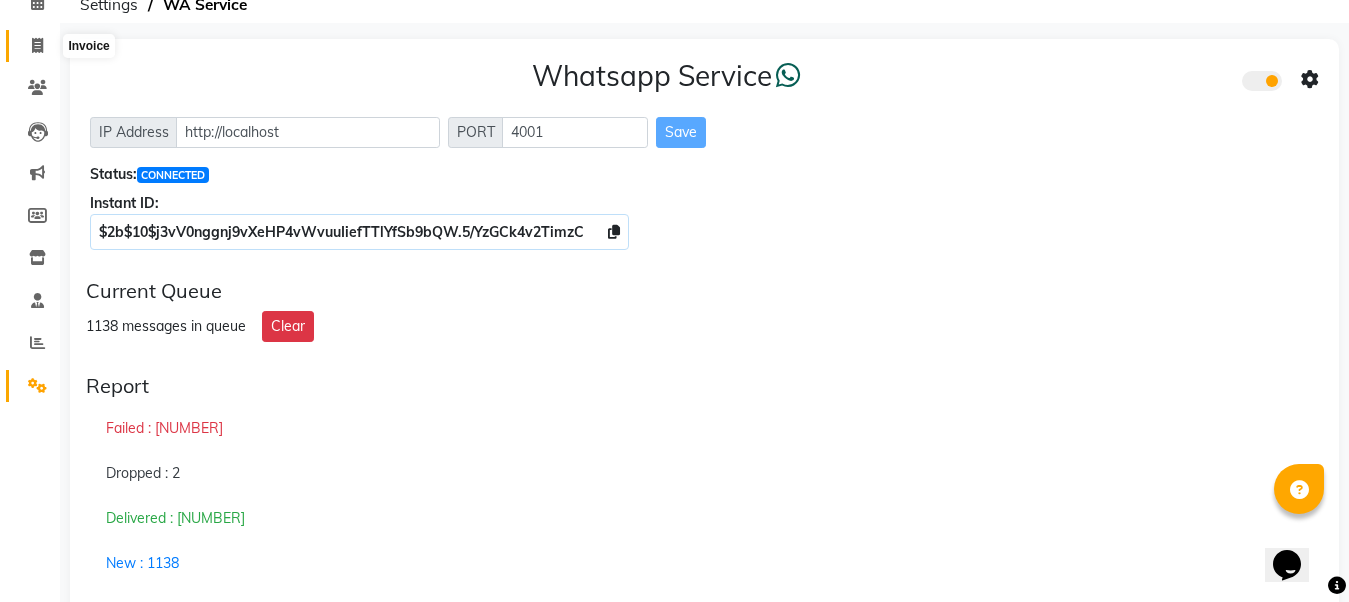 click 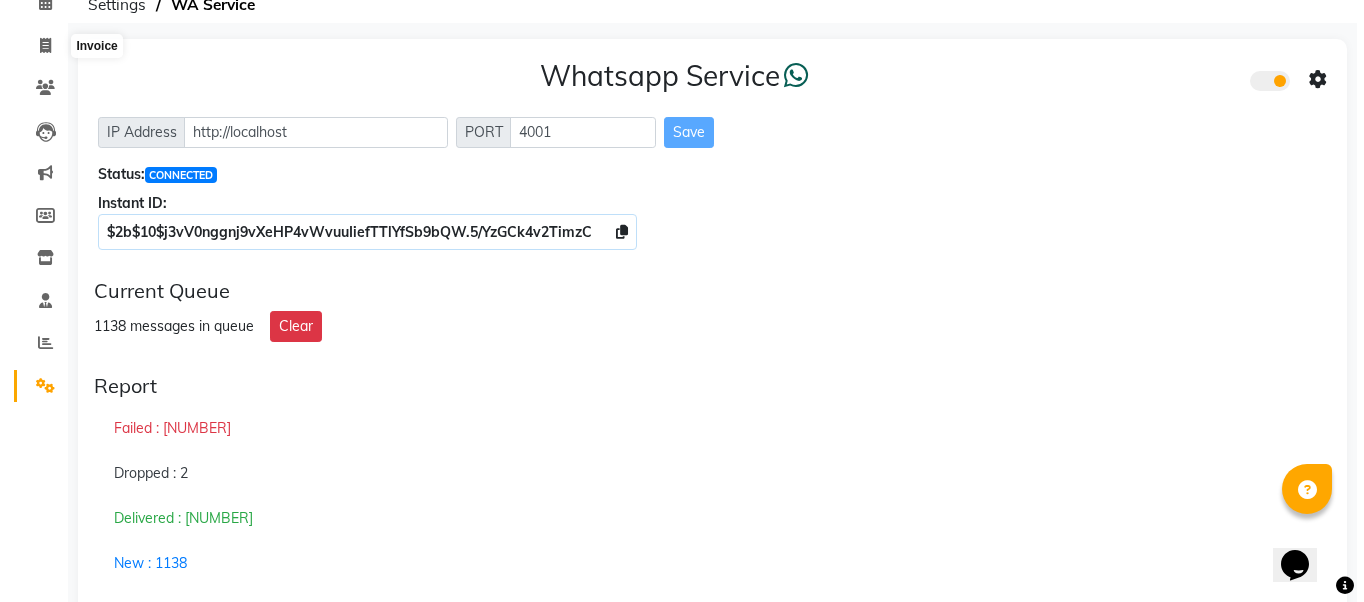 scroll, scrollTop: 0, scrollLeft: 0, axis: both 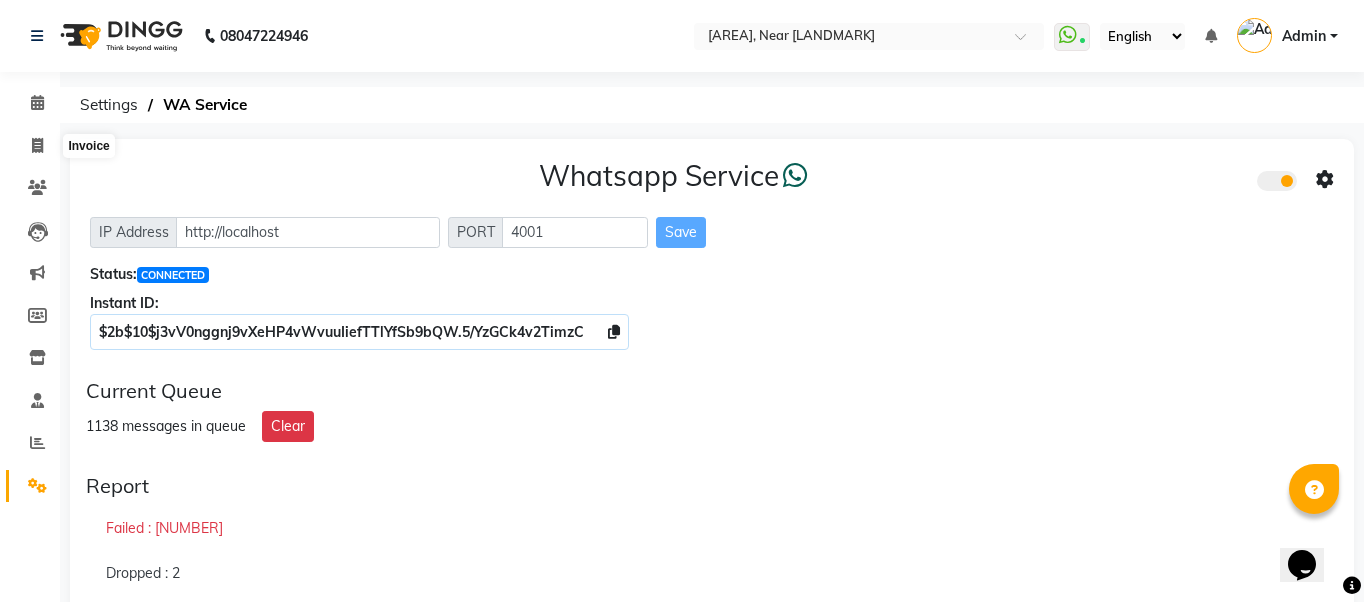 select on "service" 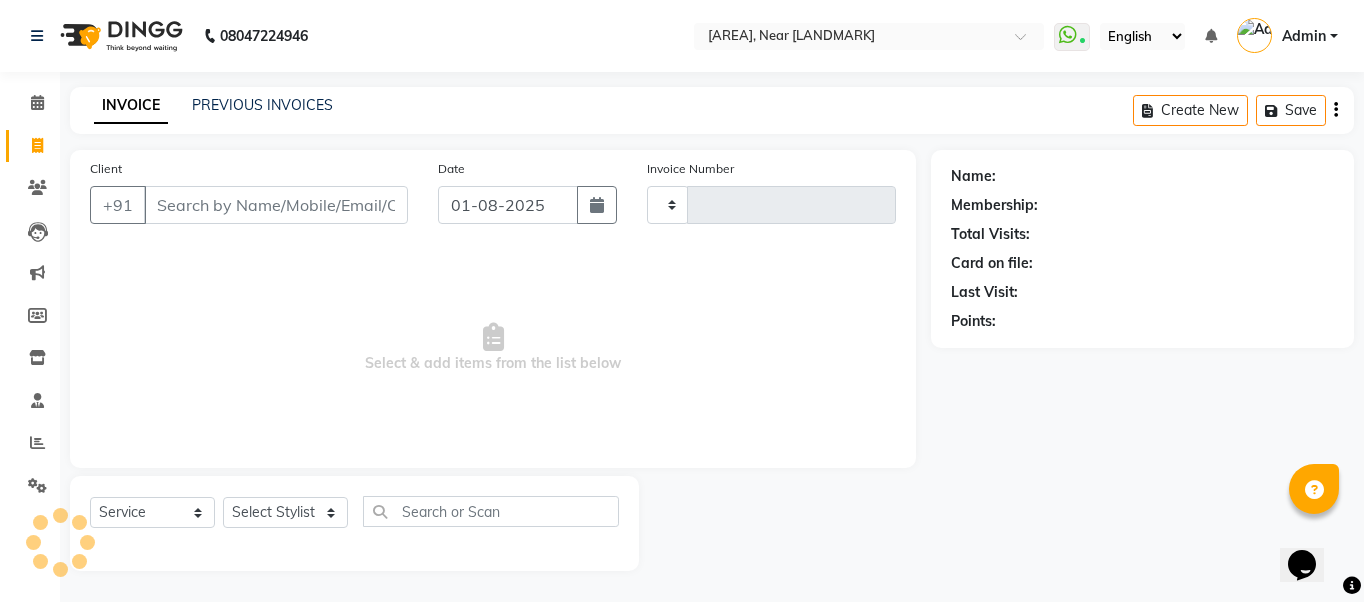 type on "0059" 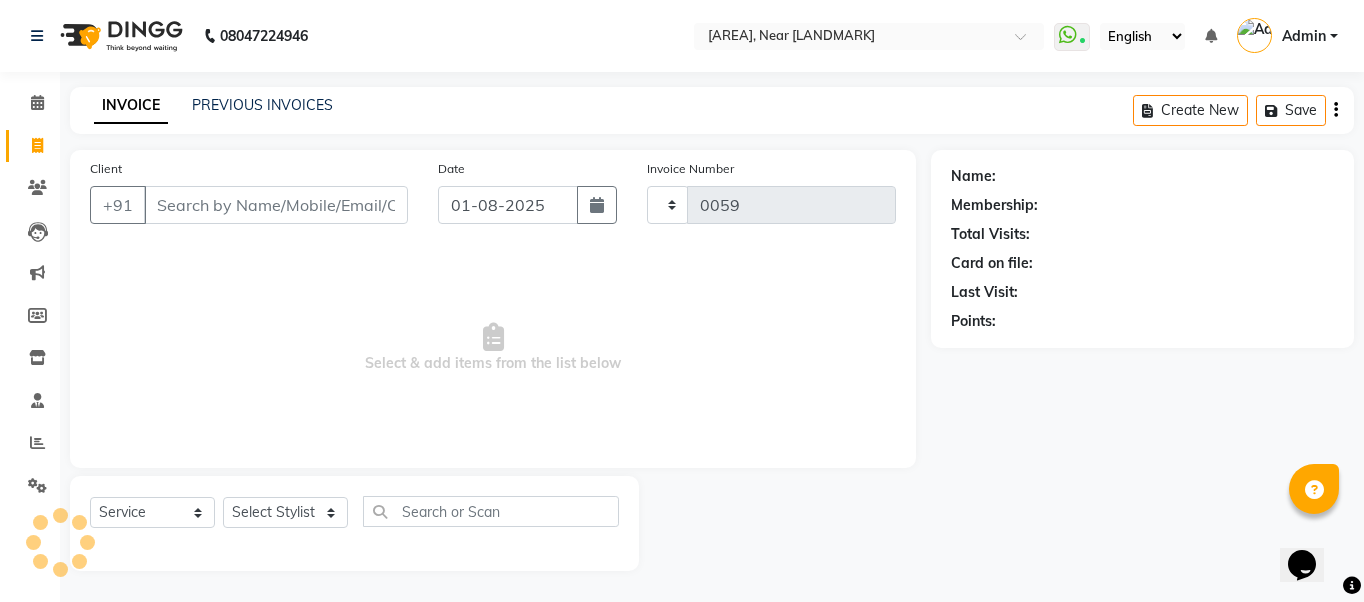 select on "5103" 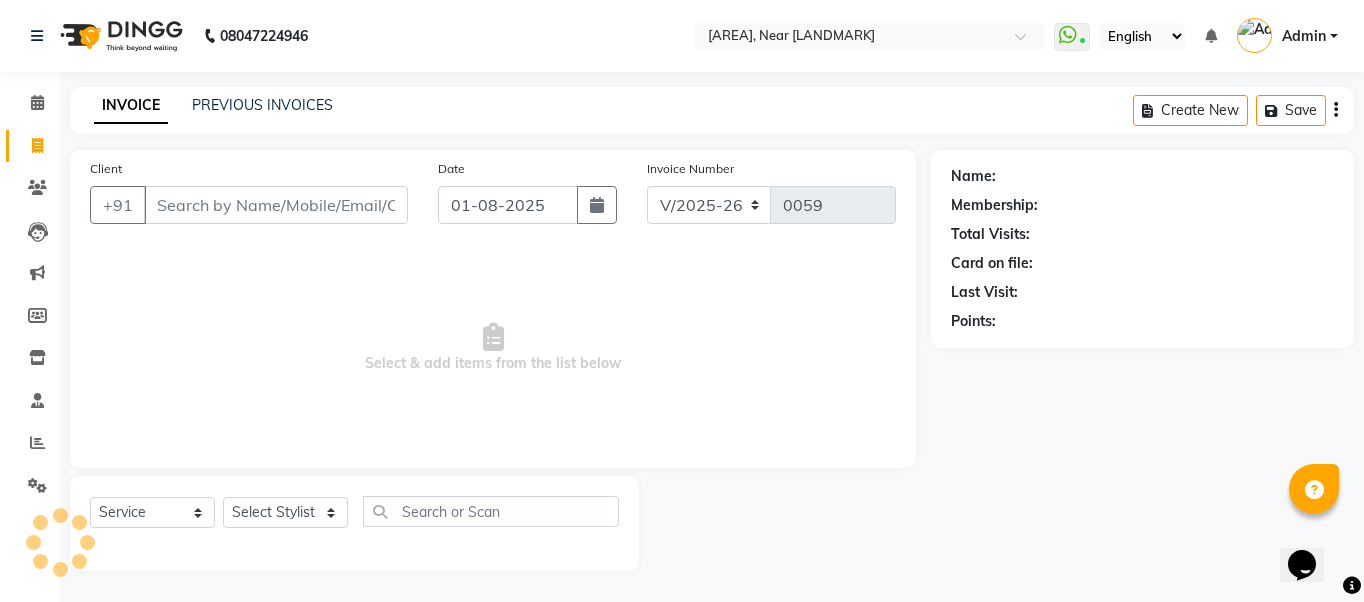 click on "Client" at bounding box center [276, 205] 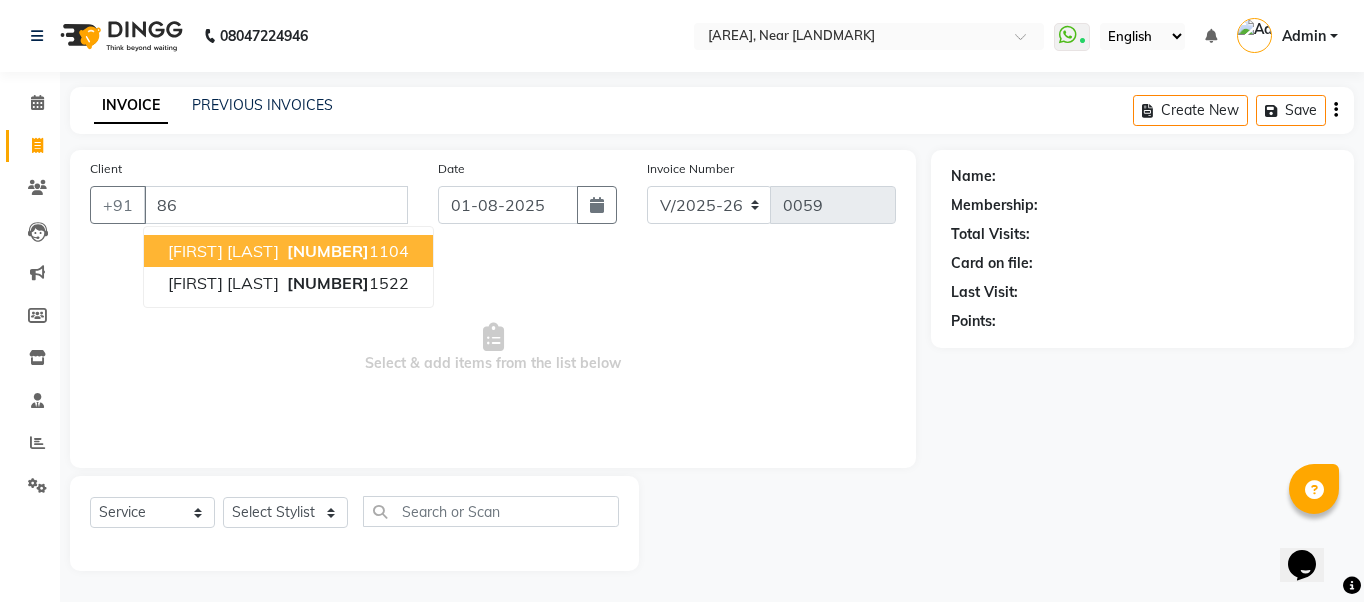 type on "8" 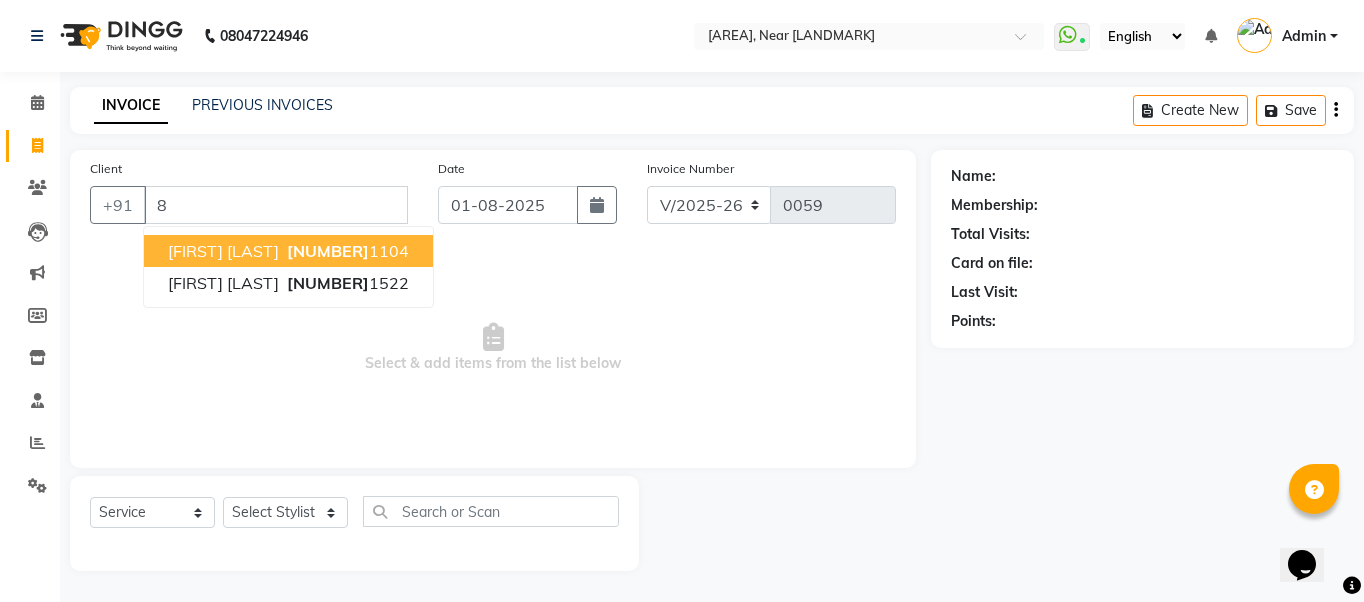 type 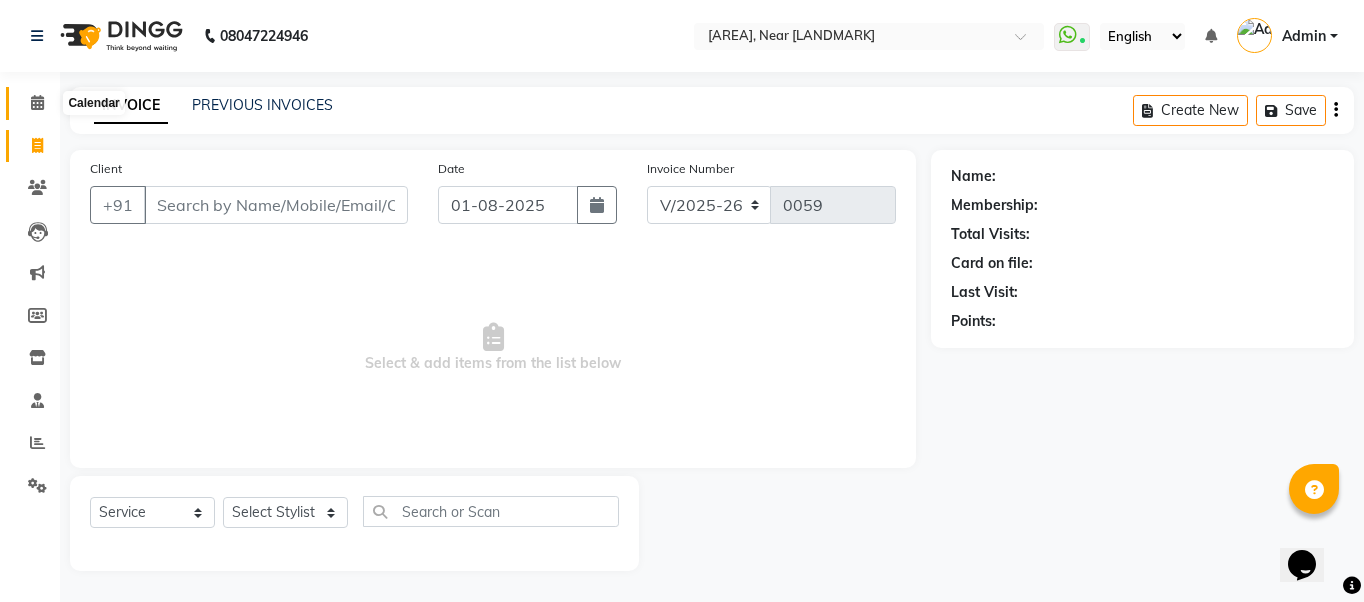 click 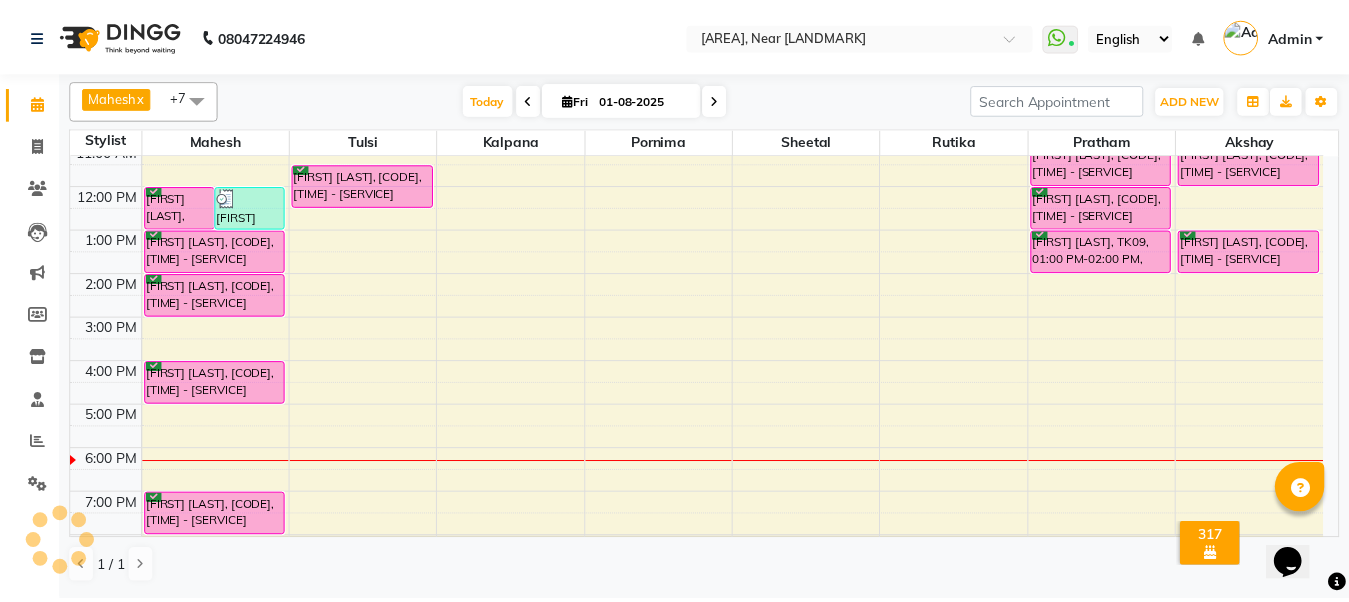 scroll, scrollTop: 187, scrollLeft: 0, axis: vertical 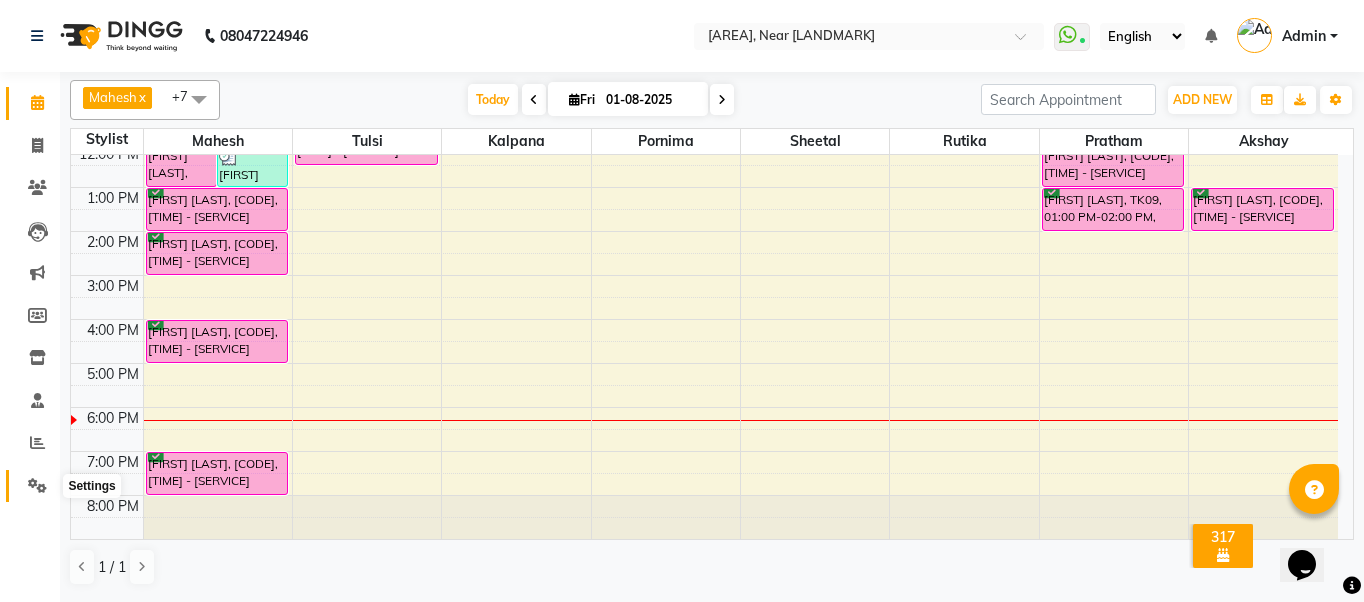 click 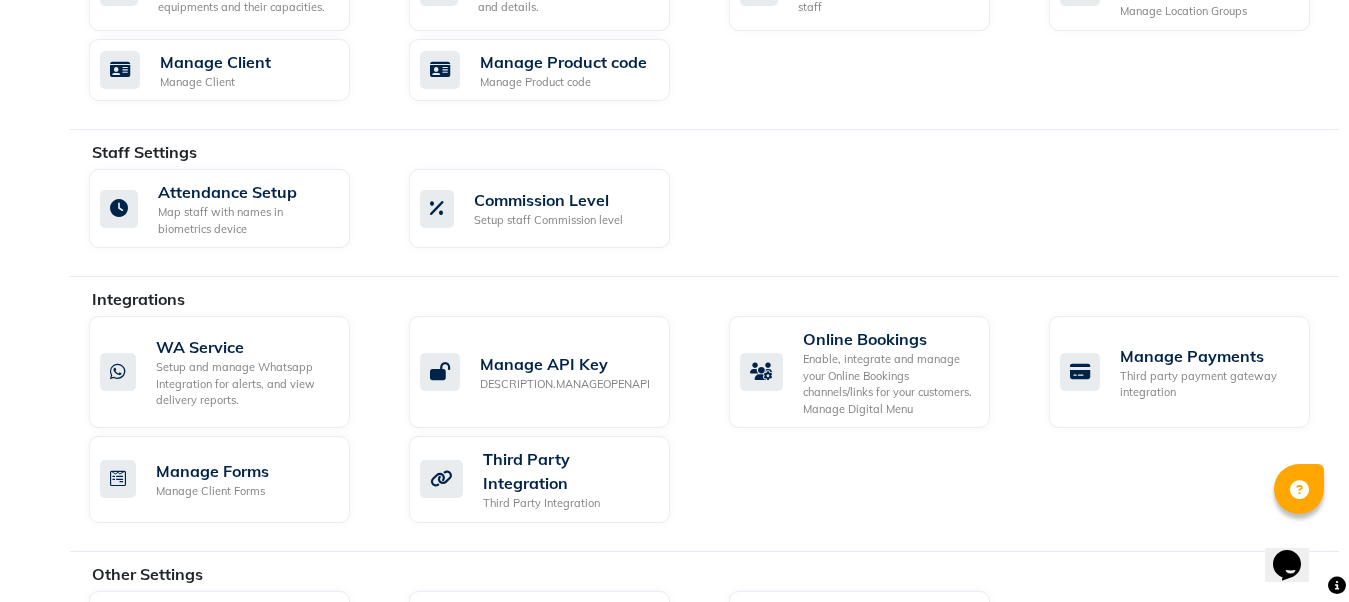 scroll, scrollTop: 1098, scrollLeft: 0, axis: vertical 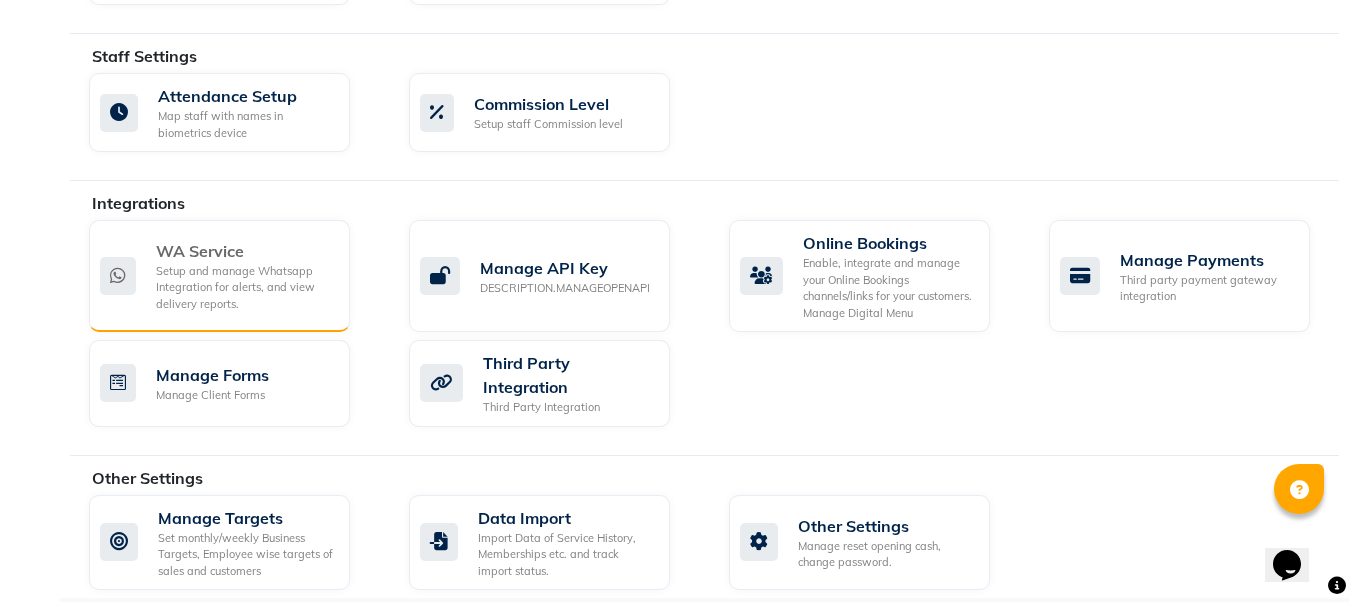 click on "Setup and manage Whatsapp Integration for alerts, and view delivery reports." 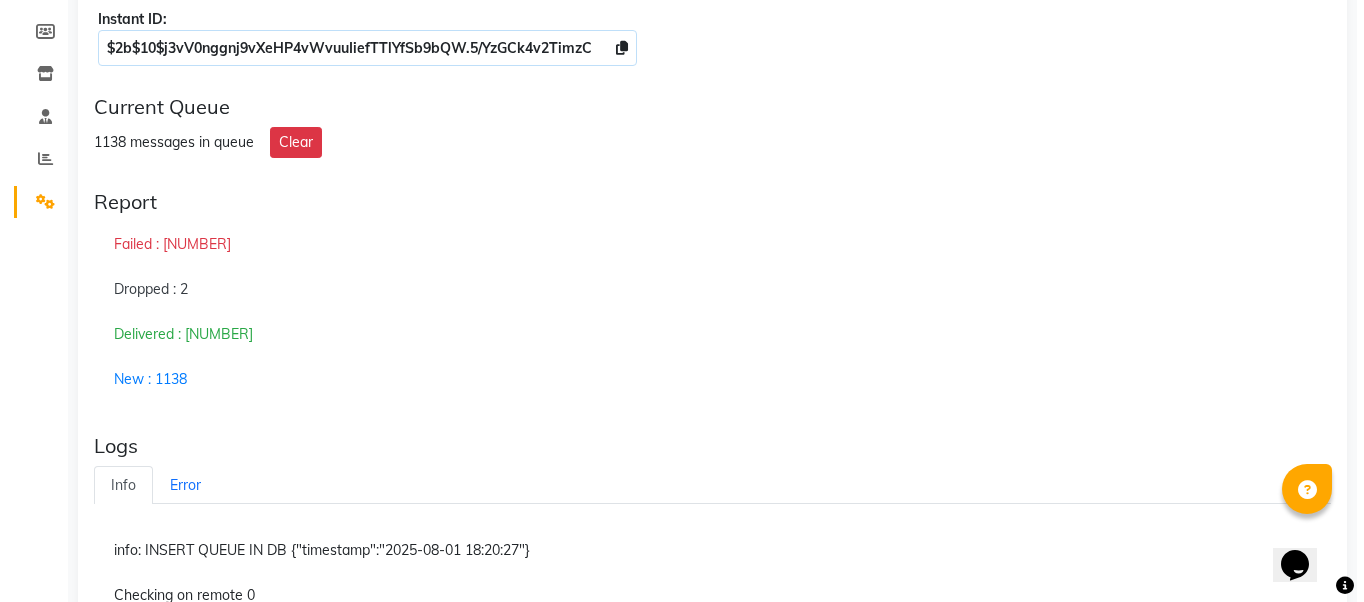 scroll, scrollTop: 0, scrollLeft: 0, axis: both 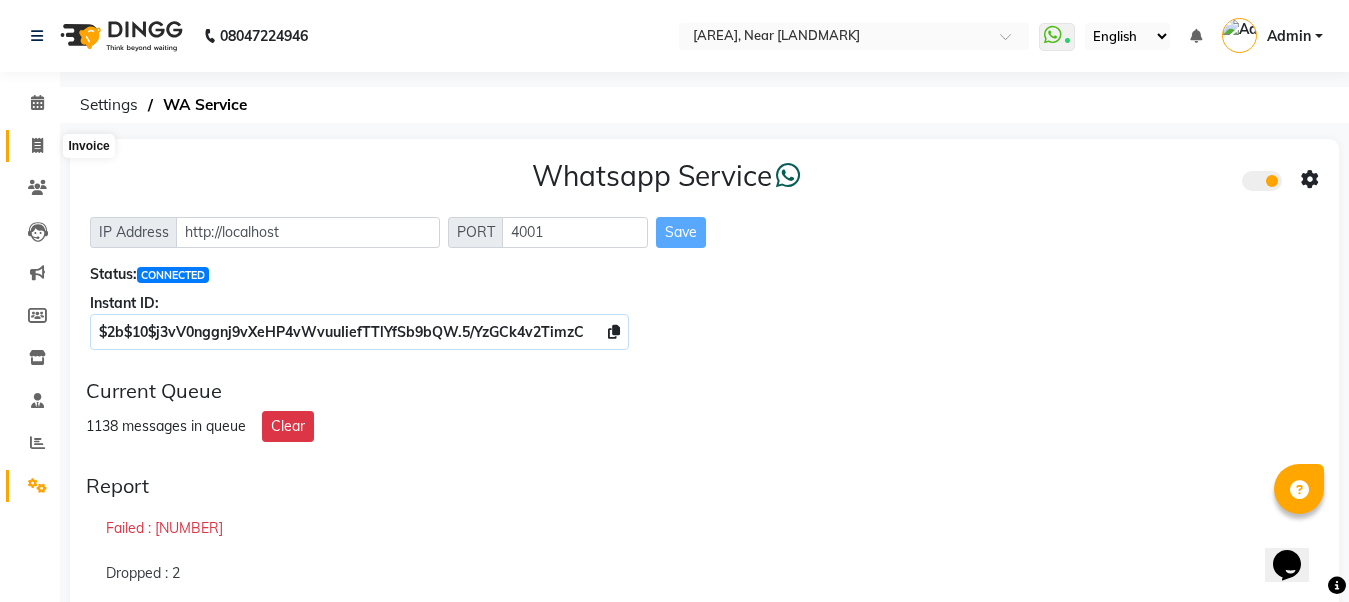 click 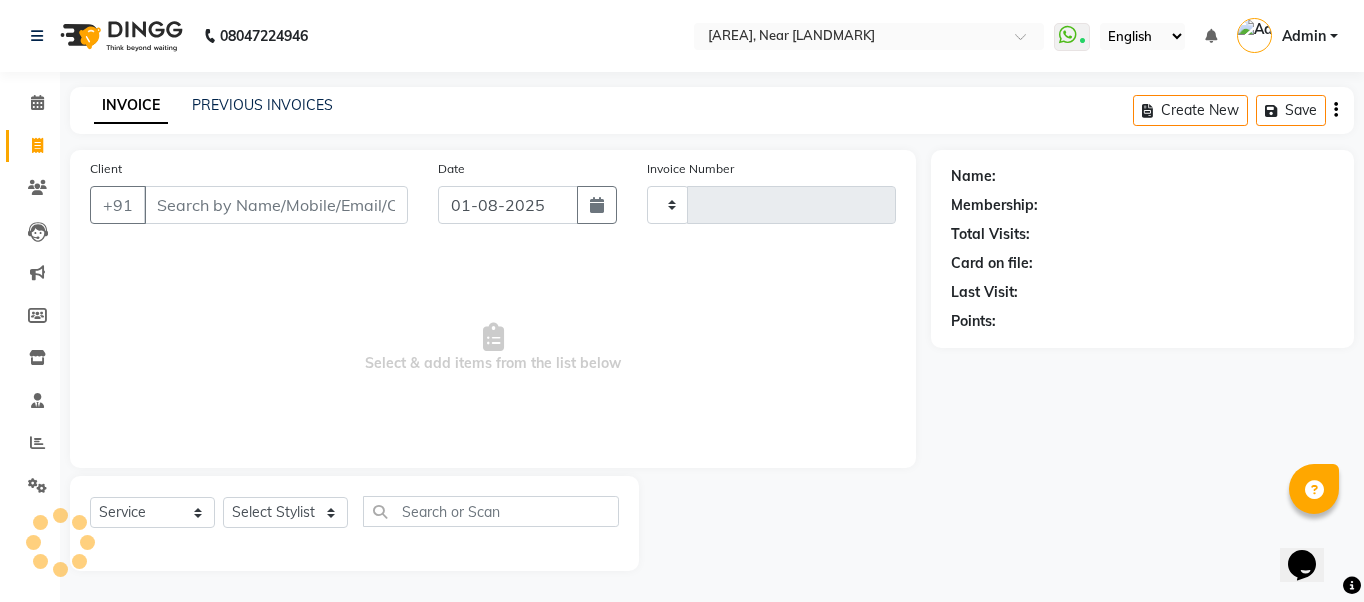 click on "Client" at bounding box center (276, 205) 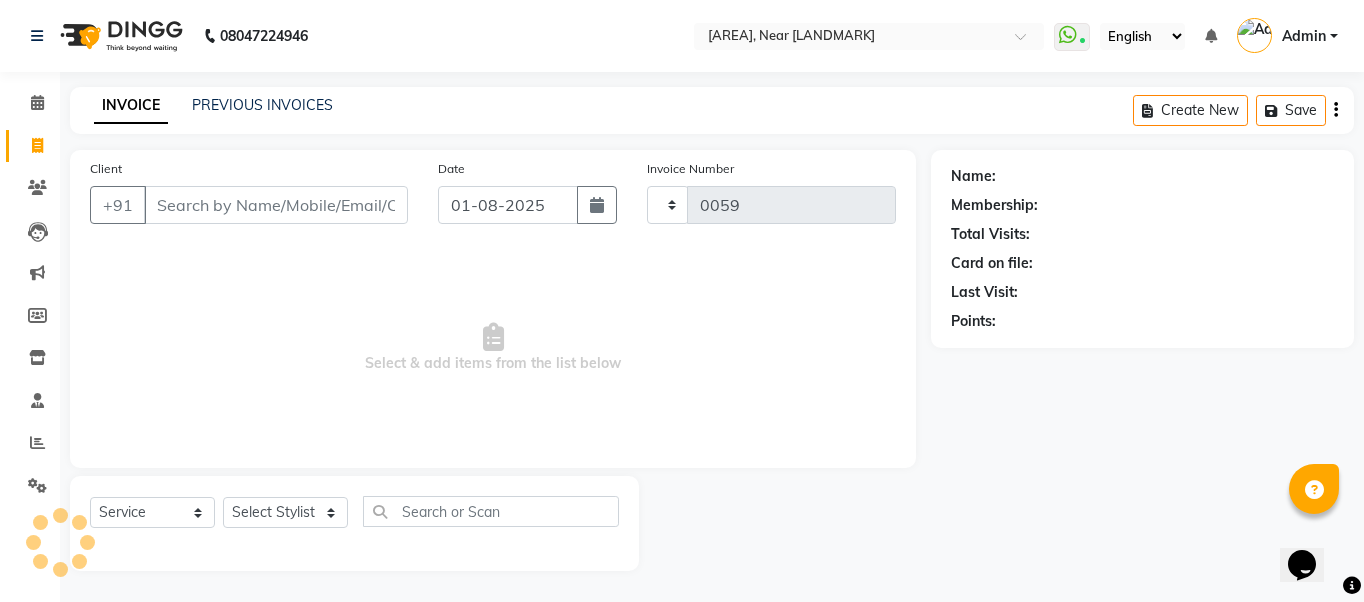 select on "5103" 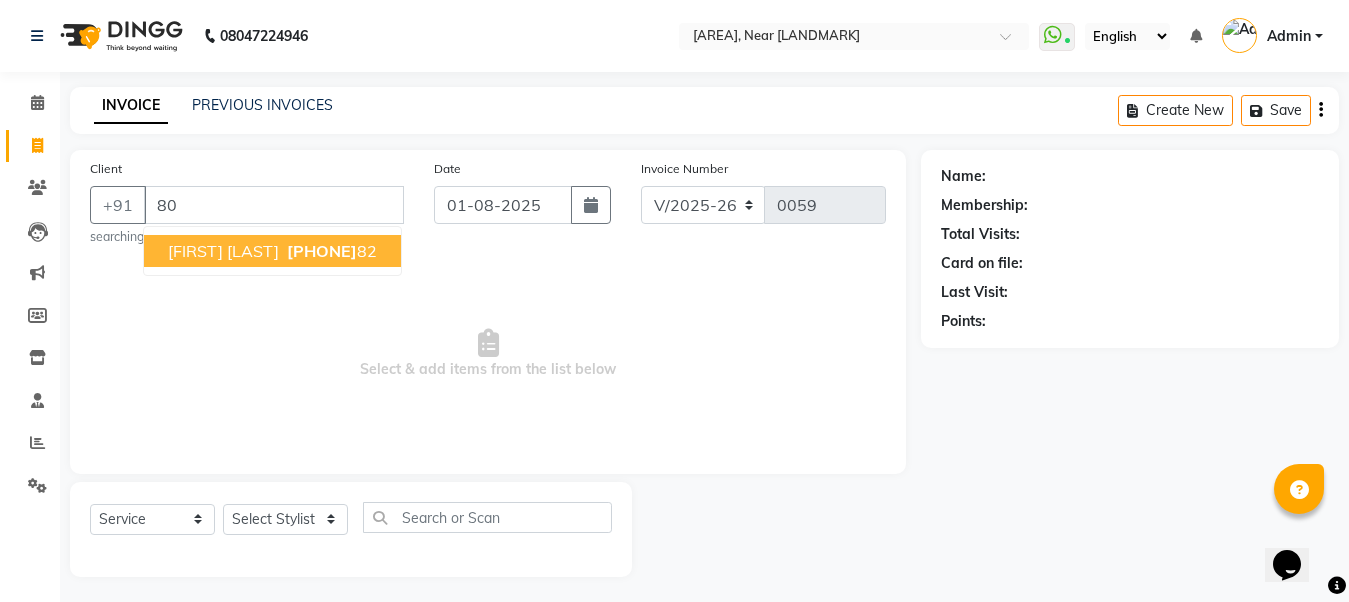 type on "8" 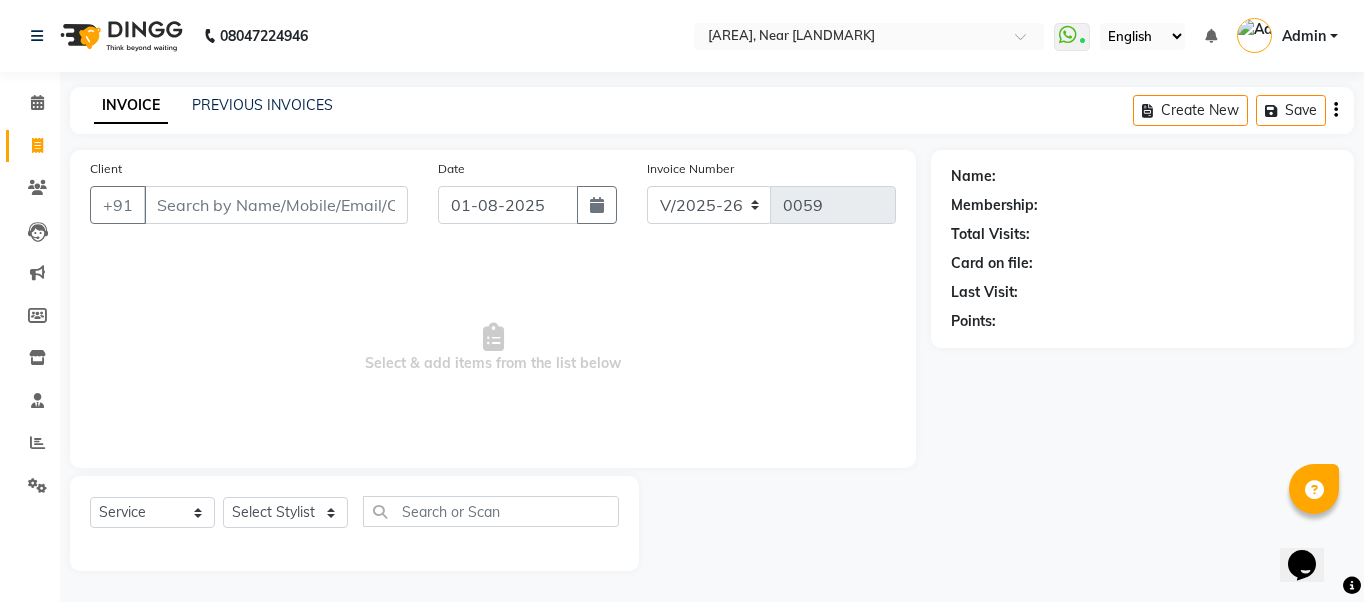 click on "Client" at bounding box center [276, 205] 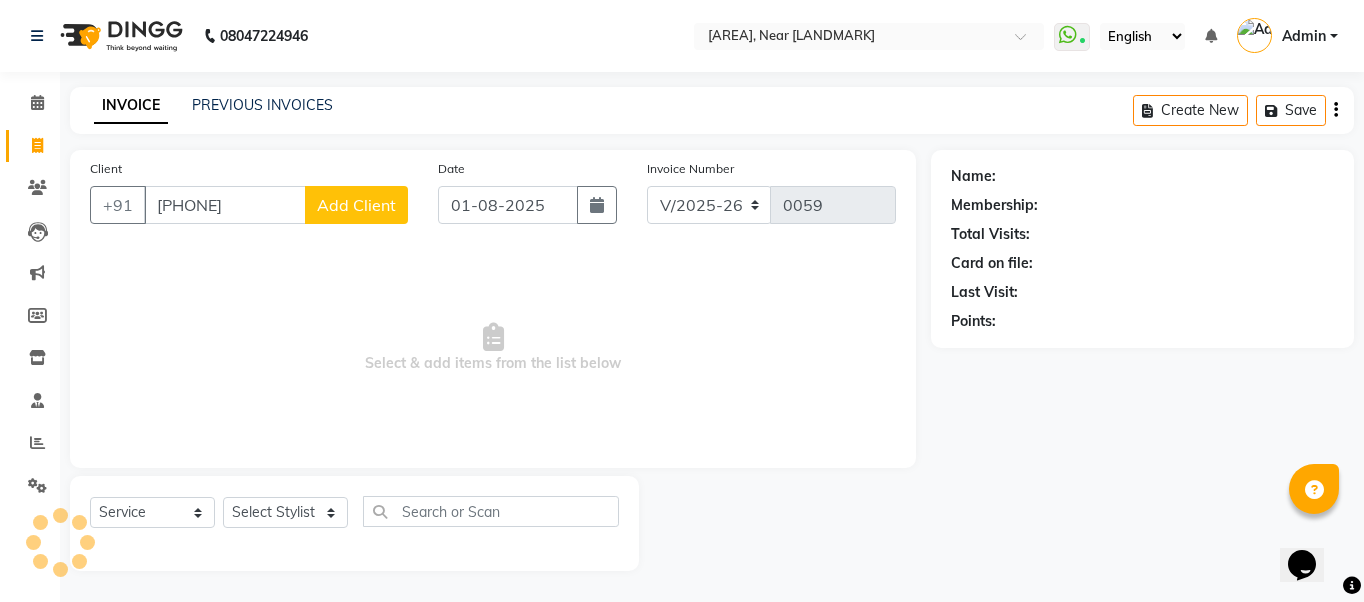 type on "[PHONE]" 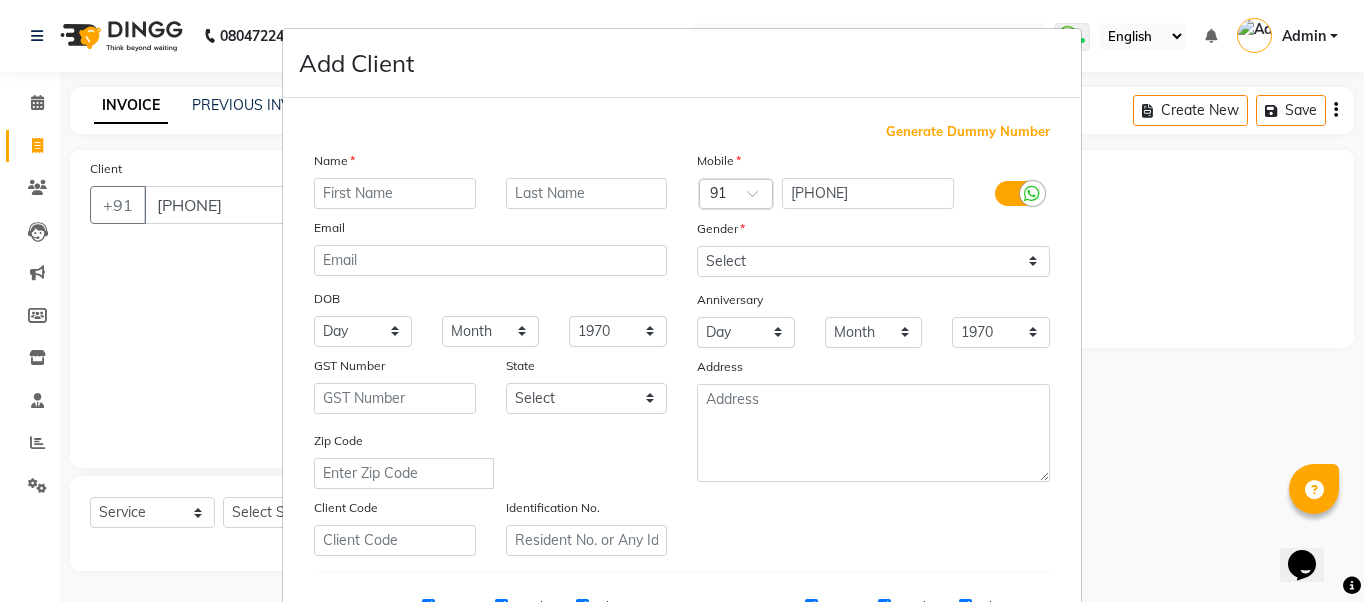 click at bounding box center [395, 193] 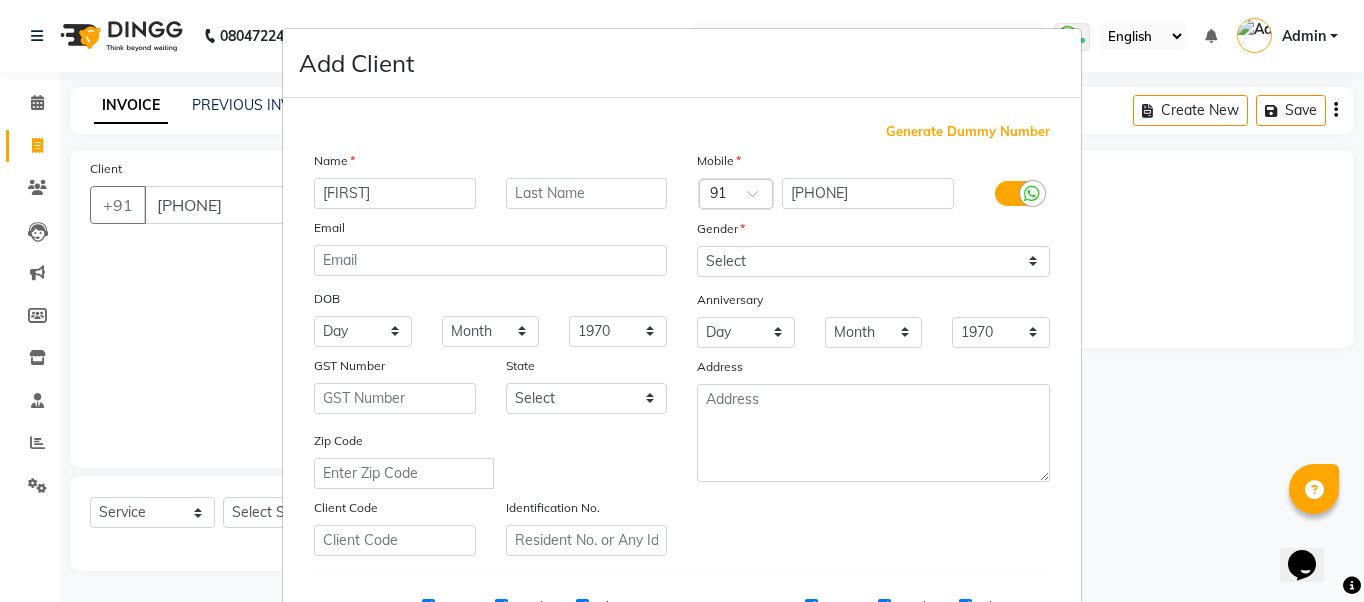 type on "[FIRST]" 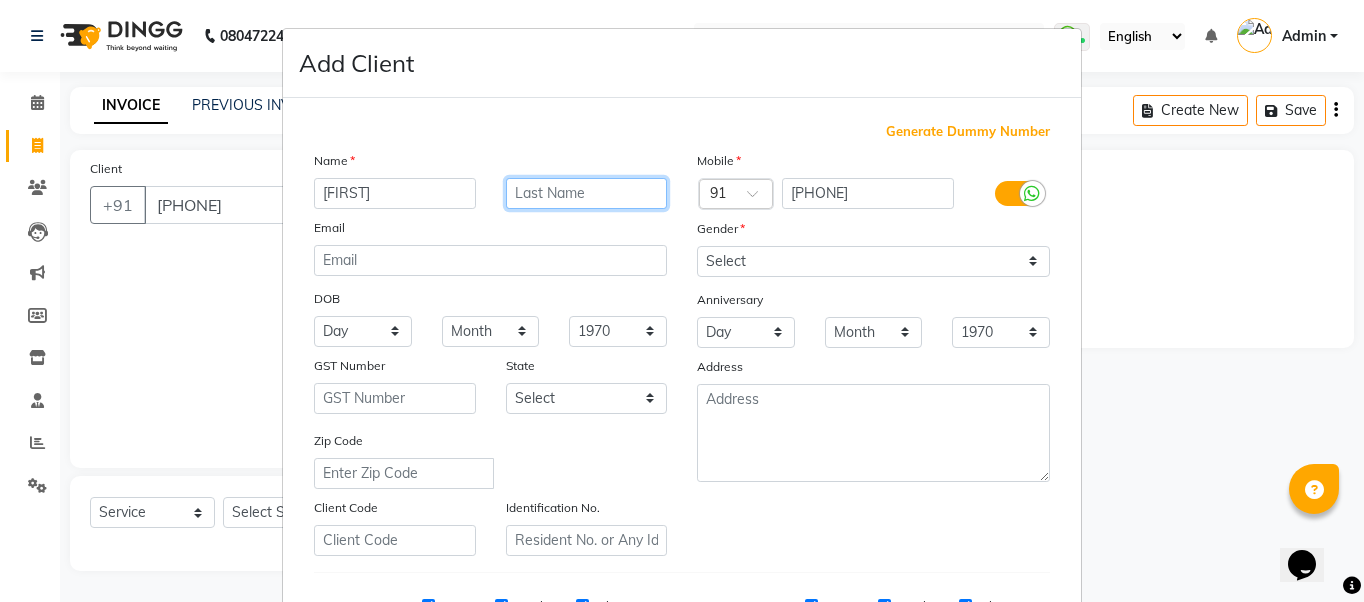 click at bounding box center [587, 193] 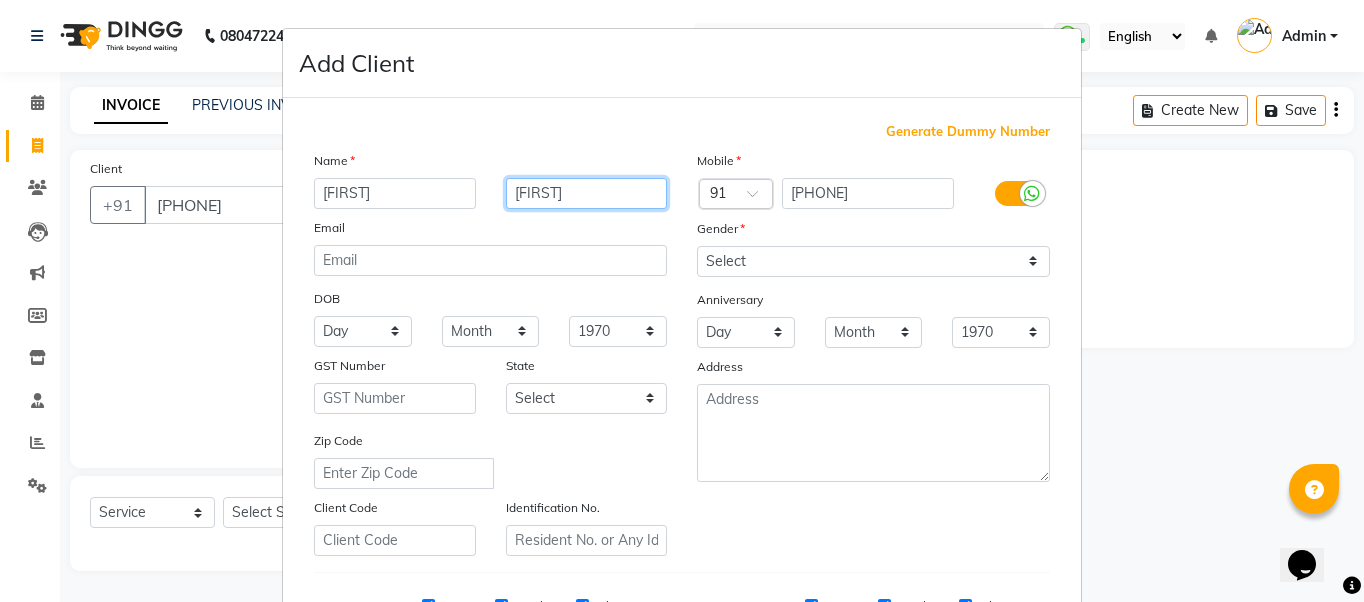 type on "[FIRST]" 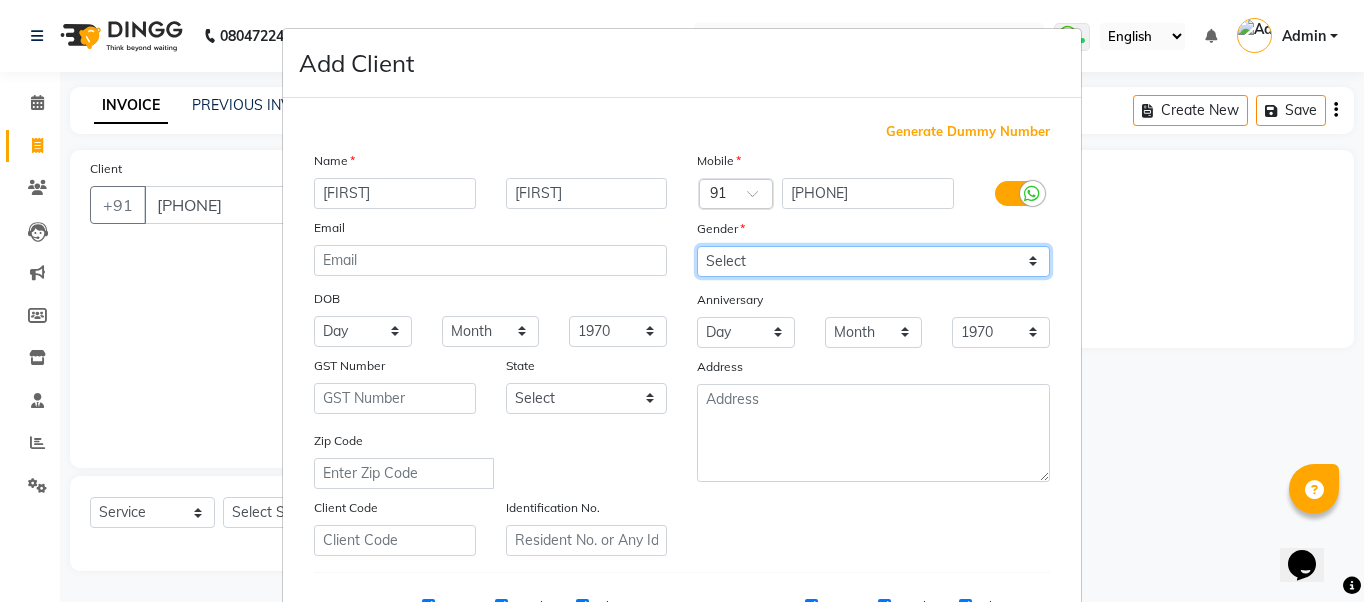 click on "Select Male Female Other Prefer Not To Say" at bounding box center (873, 261) 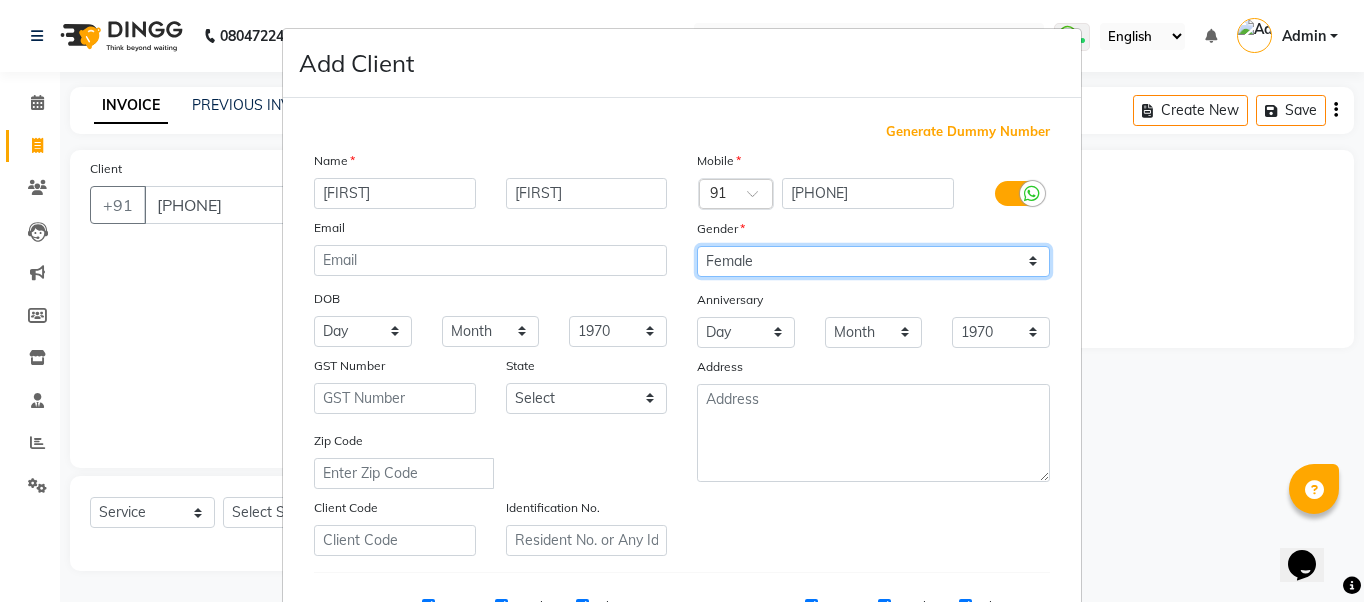 click on "Select Male Female Other Prefer Not To Say" at bounding box center [873, 261] 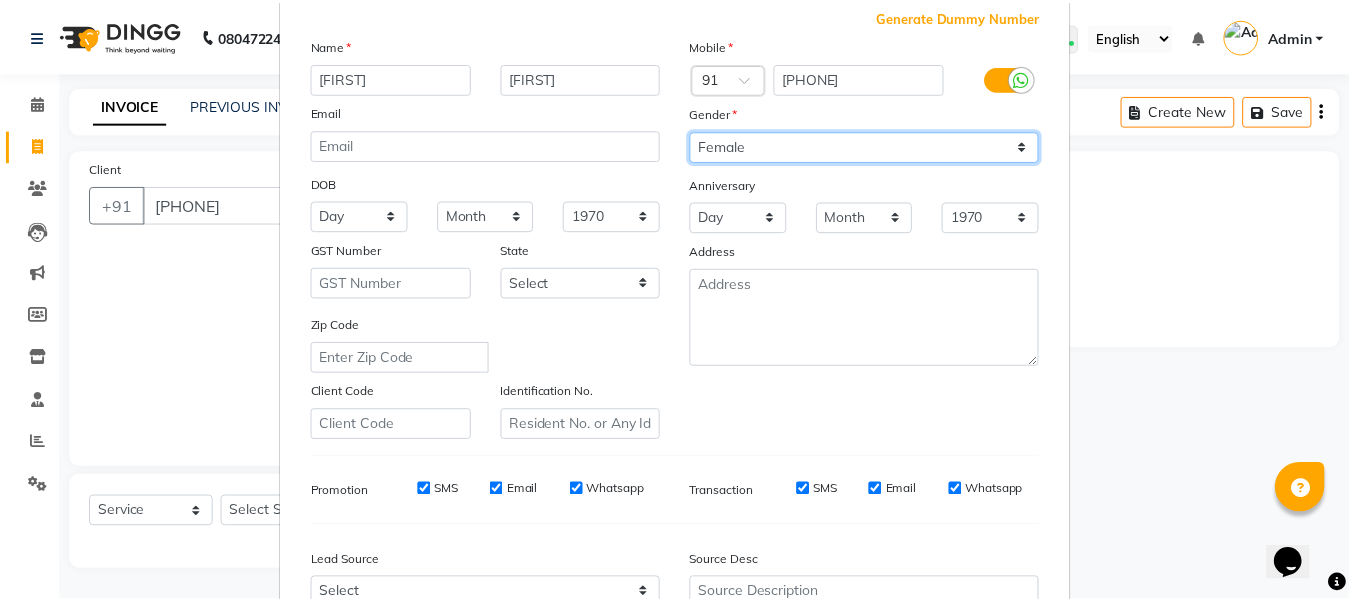 scroll, scrollTop: 321, scrollLeft: 0, axis: vertical 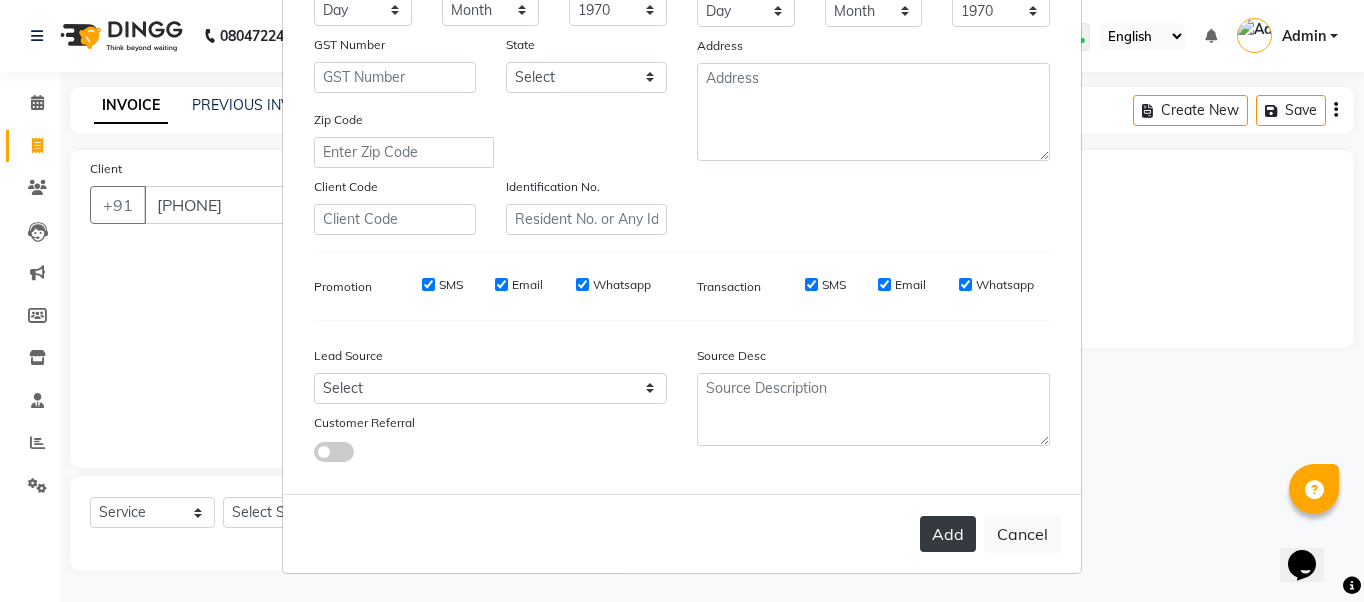 click on "Add" at bounding box center [948, 534] 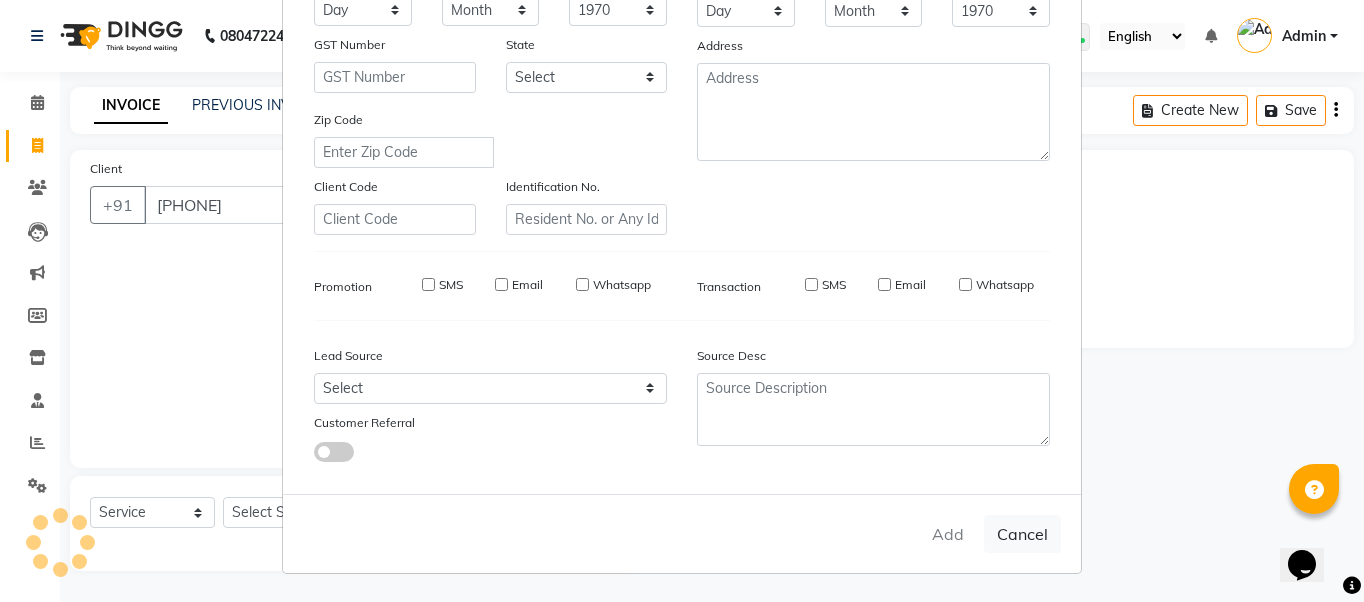 type 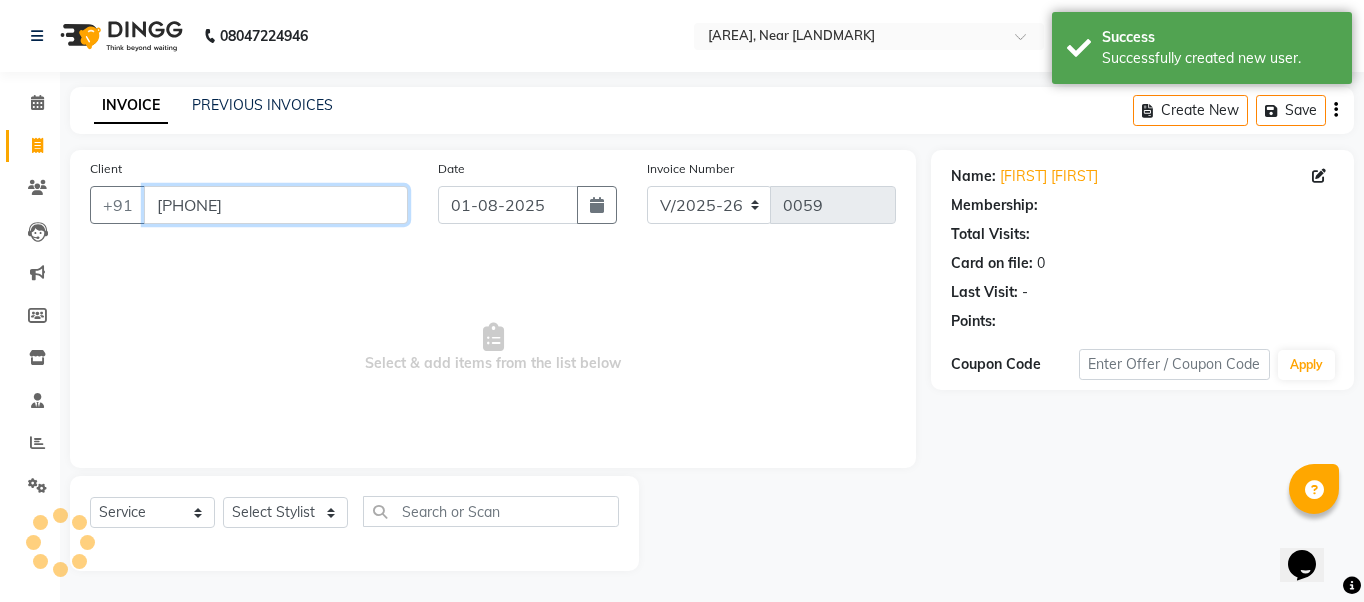 click on "[PHONE]" at bounding box center (276, 205) 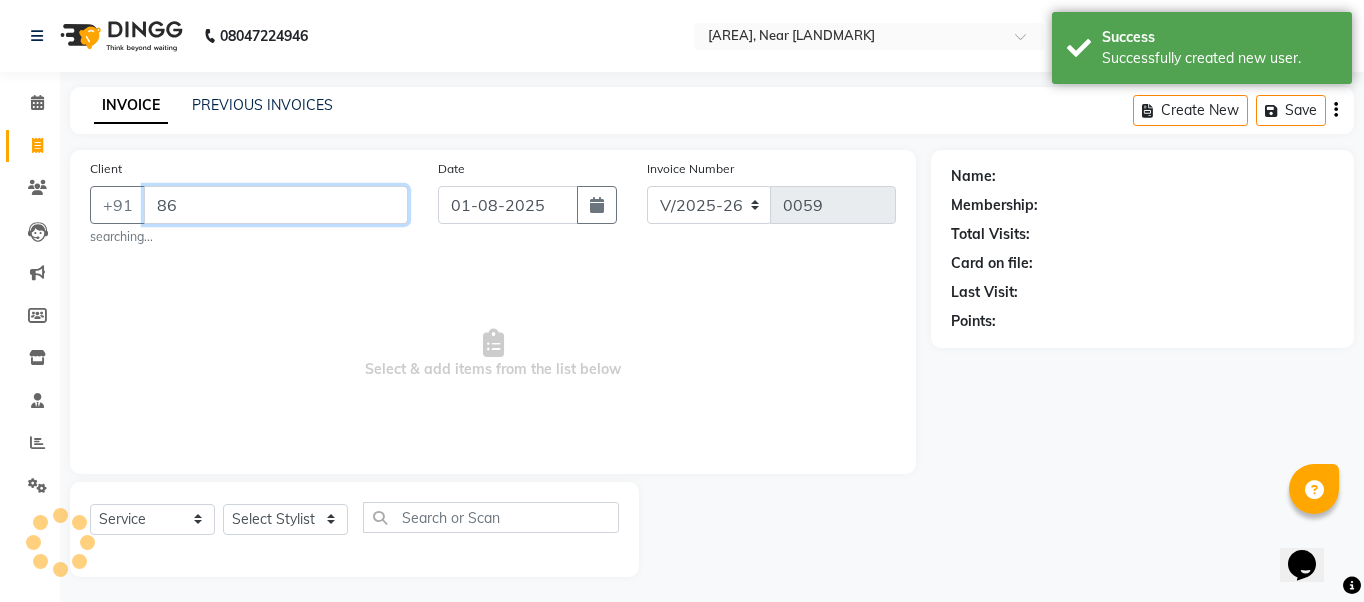 type on "8" 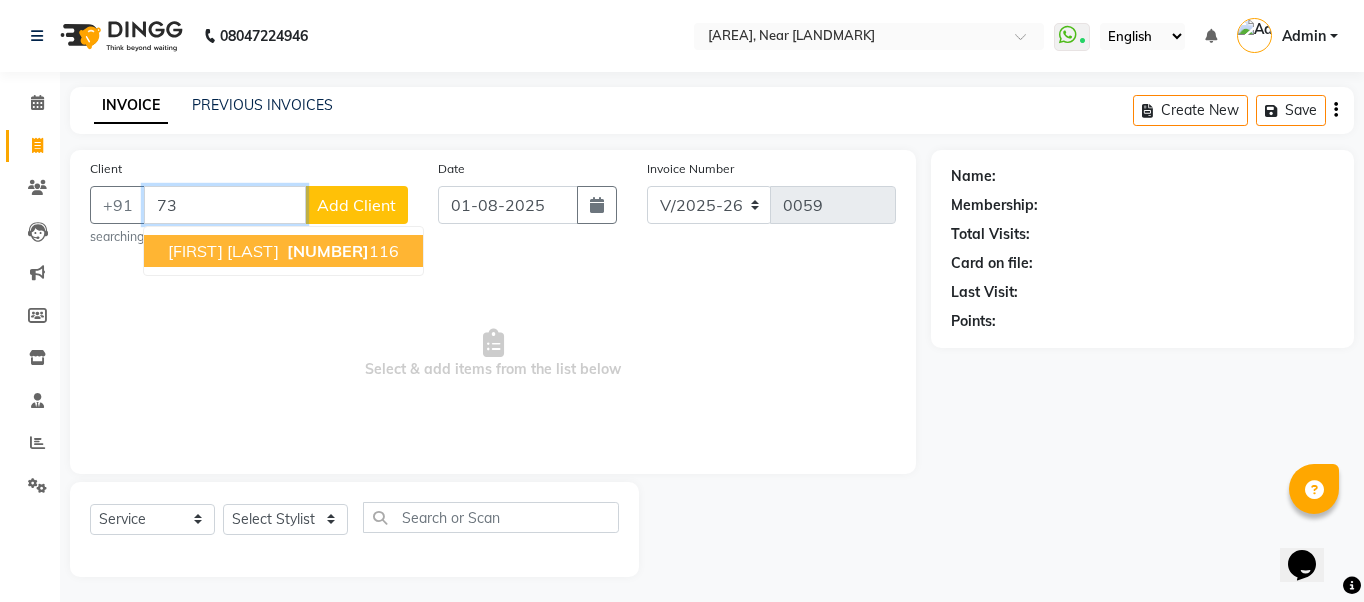 type on "7" 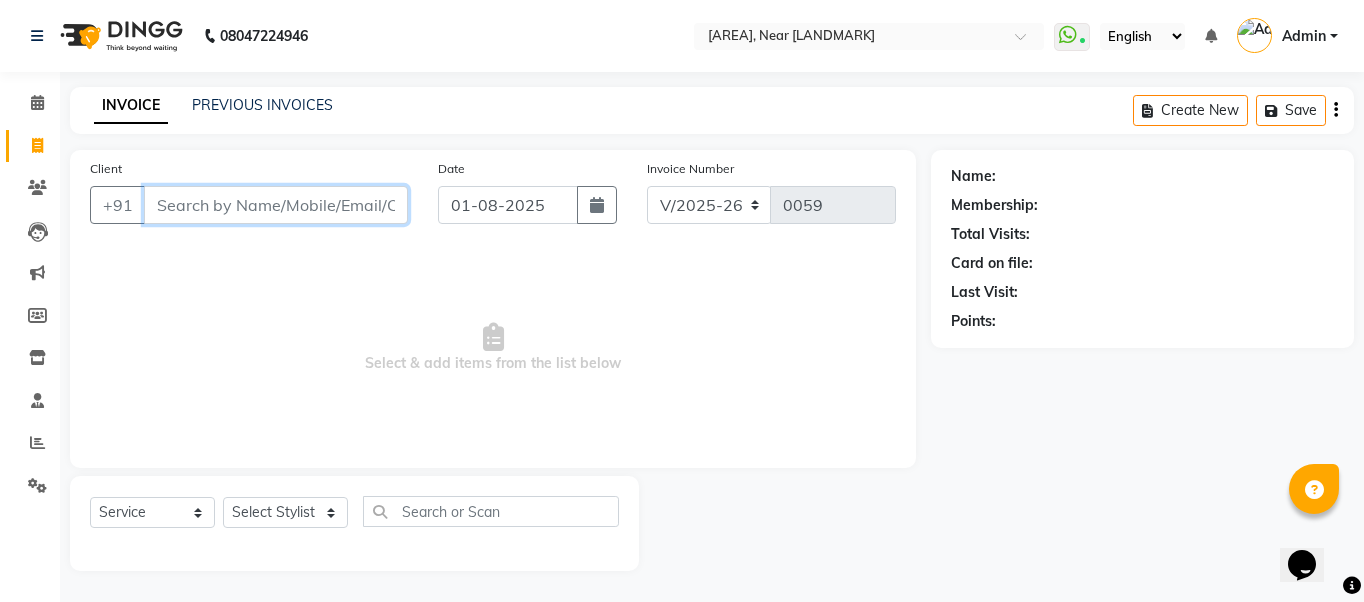 click on "Client" at bounding box center (276, 205) 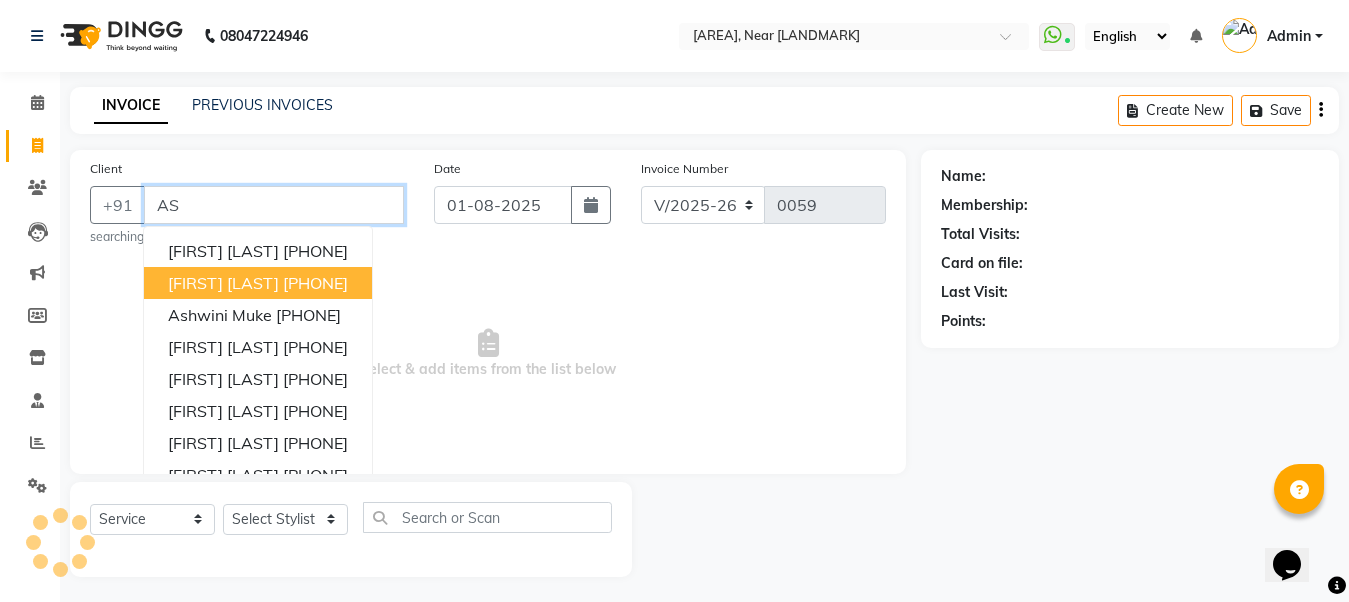 type on "A" 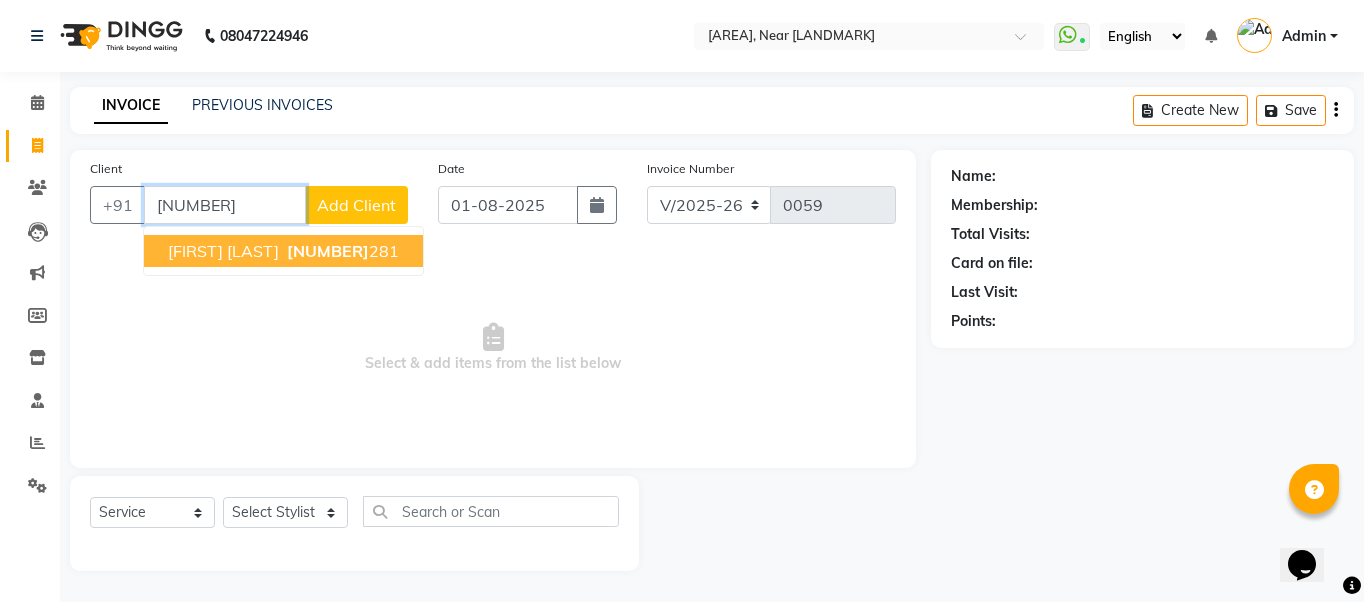 click on "[NUMBER]" at bounding box center [328, 251] 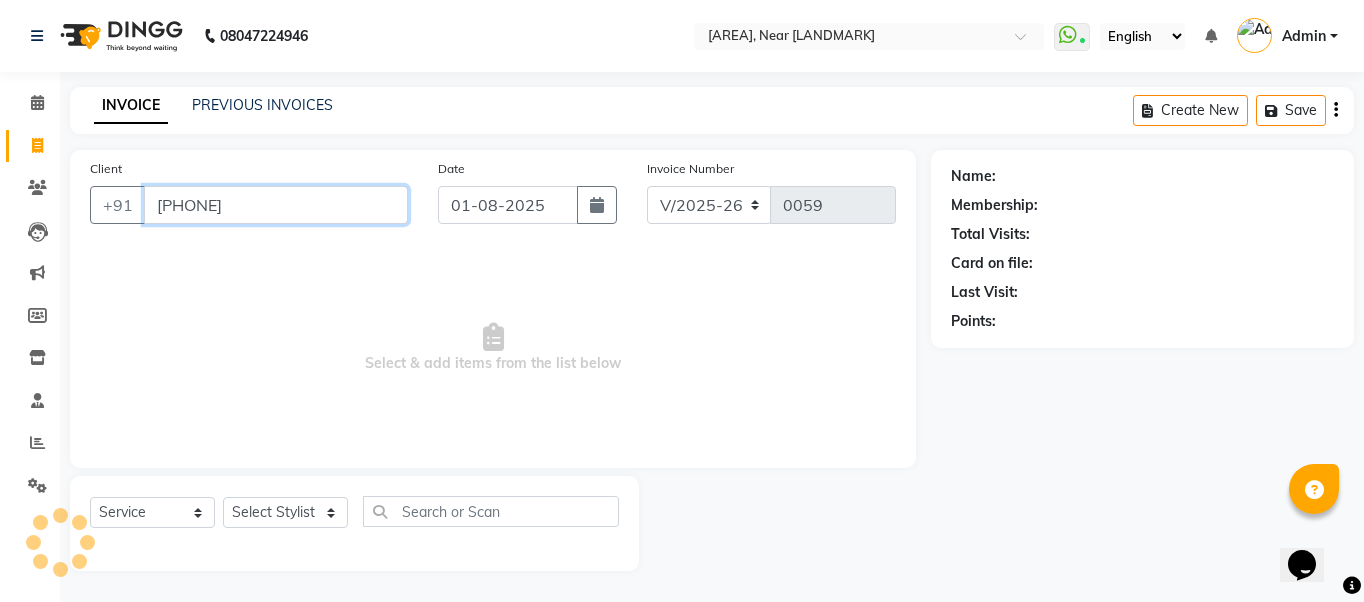 type on "[PHONE]" 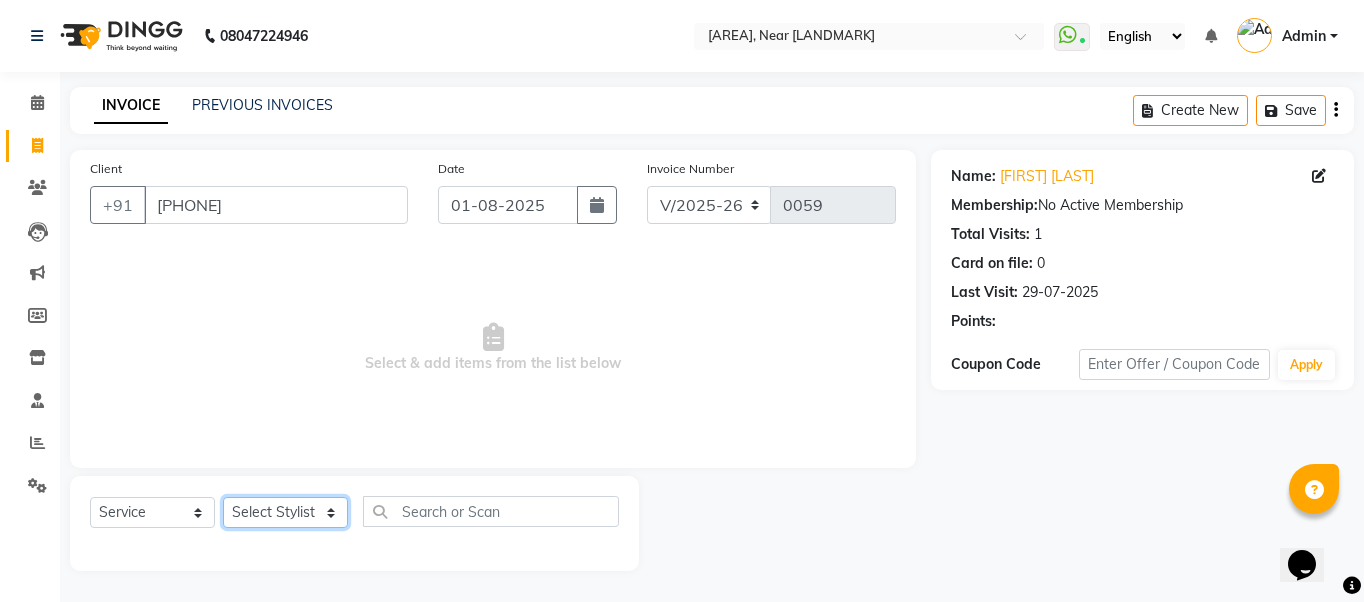 click on "Select Stylist [FIRST] [FIRST] [FIRST] [FIRST]  [FIRST]   [FIRST]   [FIRST]   [FIRST]    [FIRST]    [FIRST]" 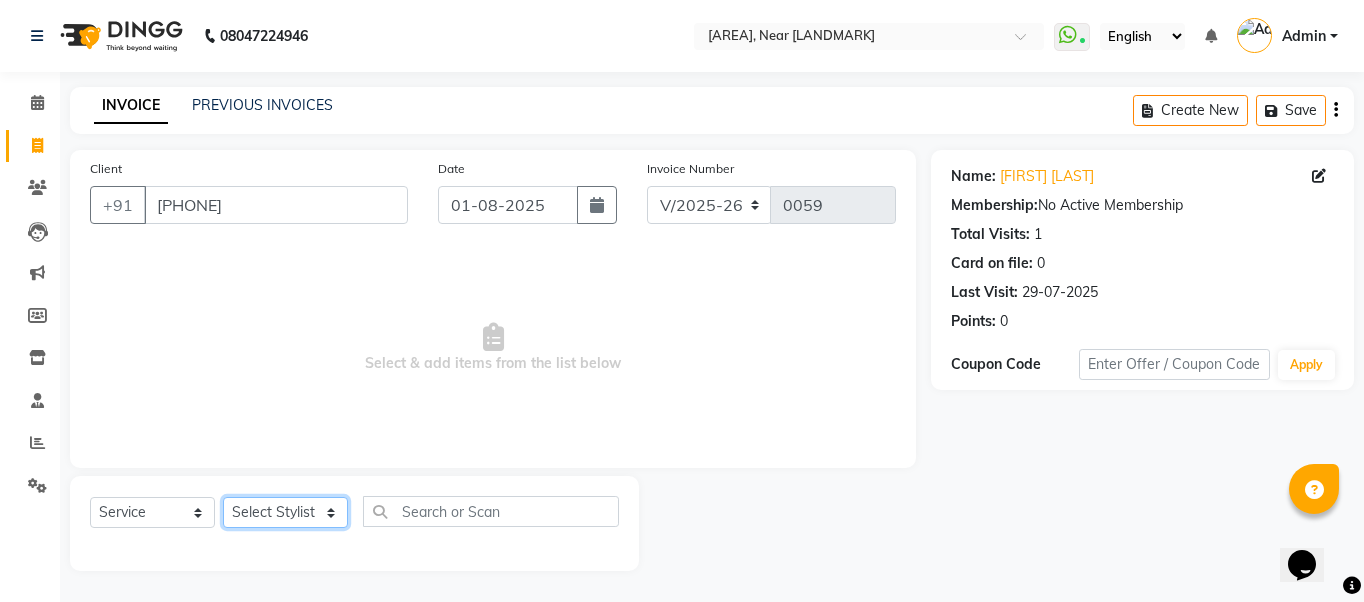 select on "32250" 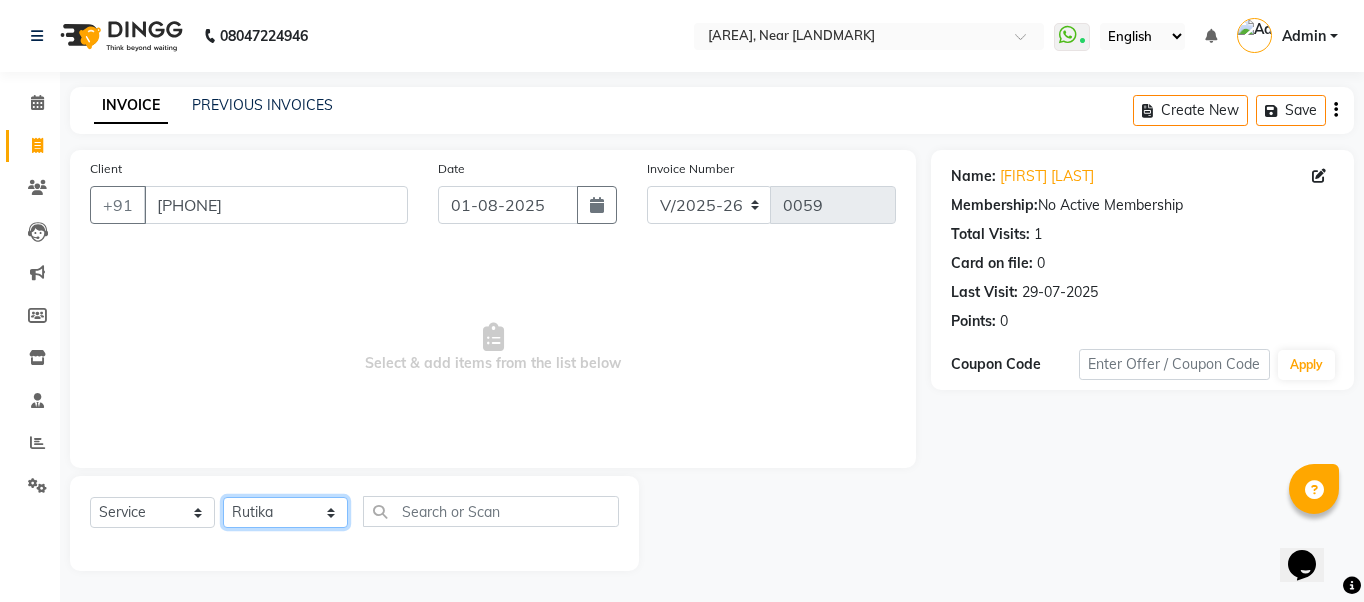 click on "Select Stylist [FIRST] [FIRST] [FIRST] [FIRST]  [FIRST]   [FIRST]   [FIRST]   [FIRST]    [FIRST]    [FIRST]" 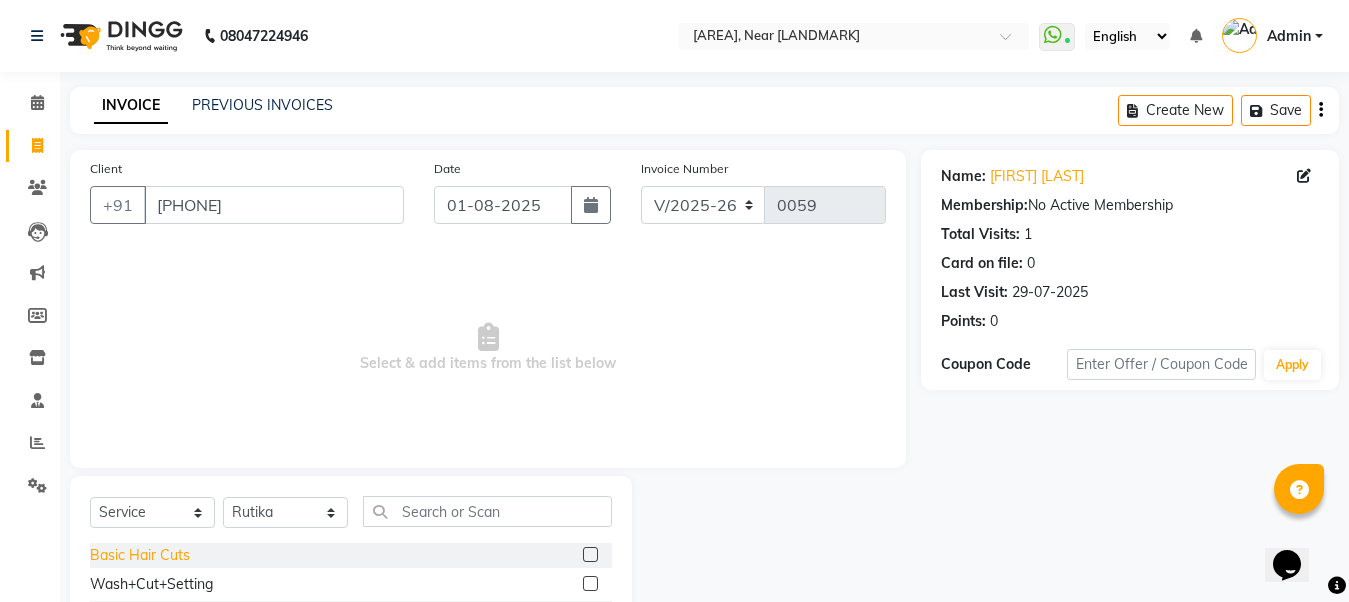 click on "Basic Hair Cuts" 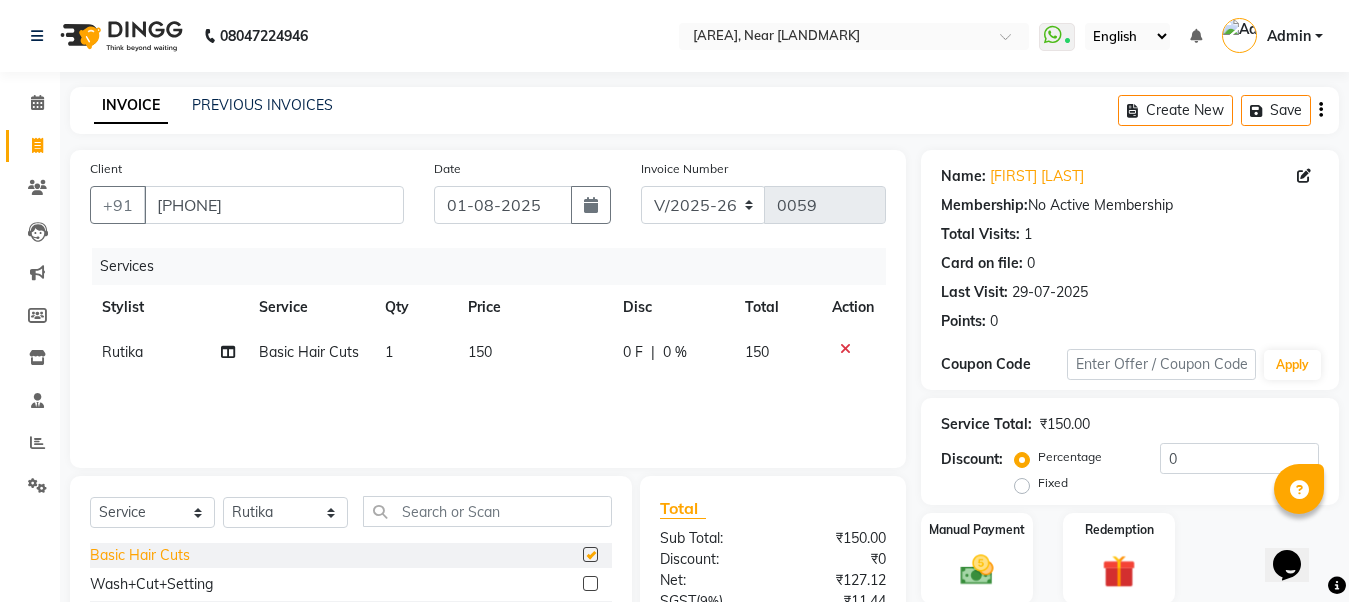 checkbox on "false" 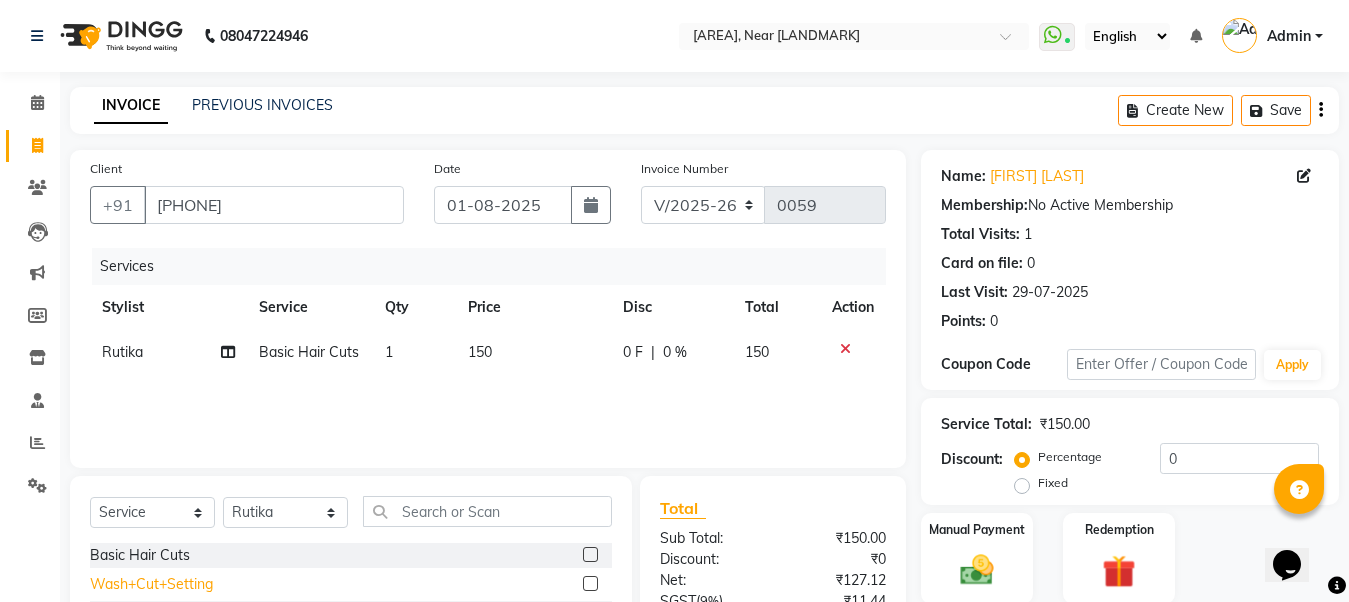click on "Wash+Cut+Setting" 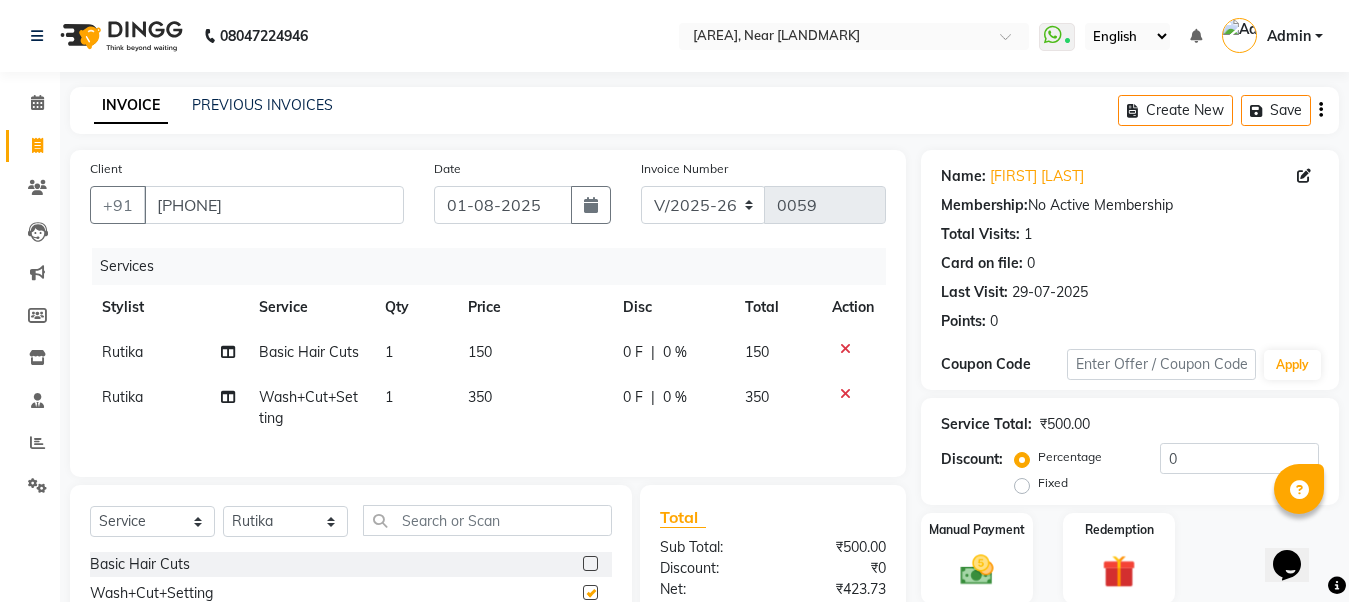 checkbox on "false" 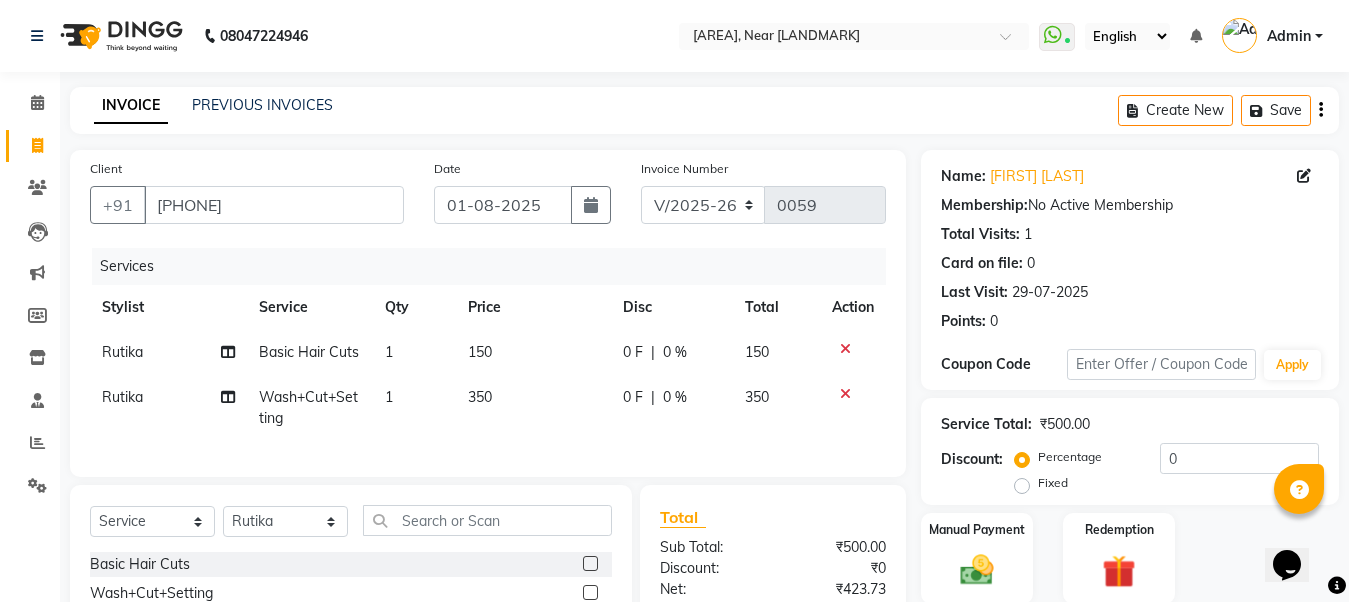 click 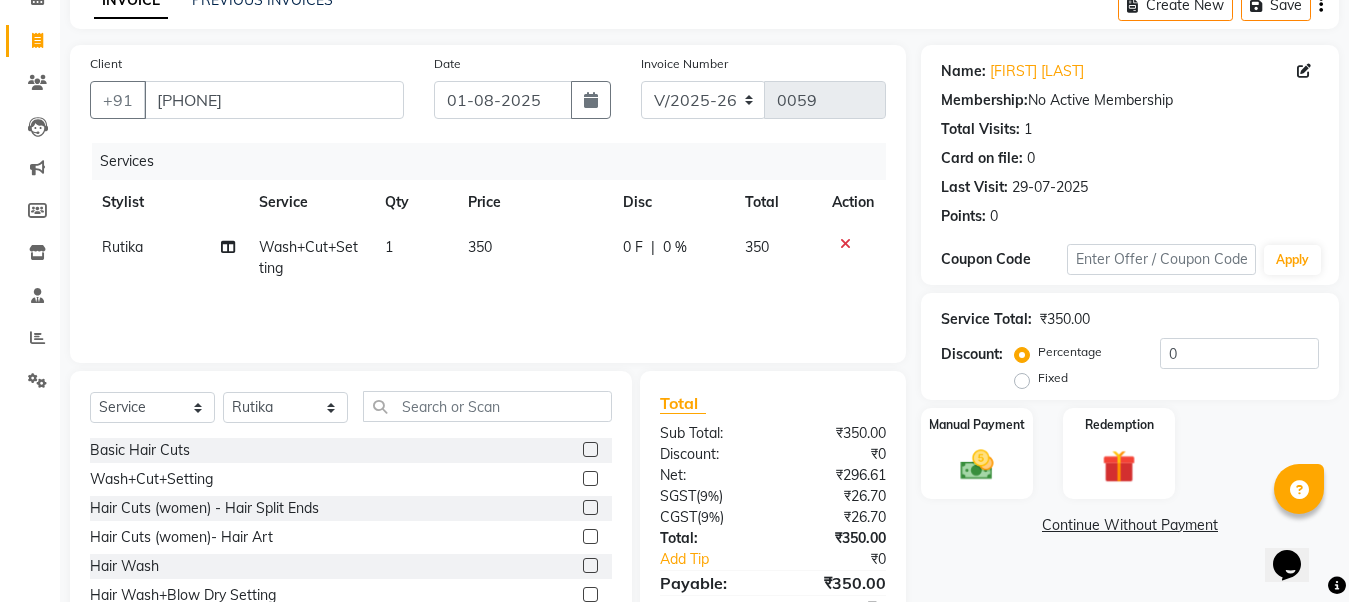 scroll, scrollTop: 199, scrollLeft: 0, axis: vertical 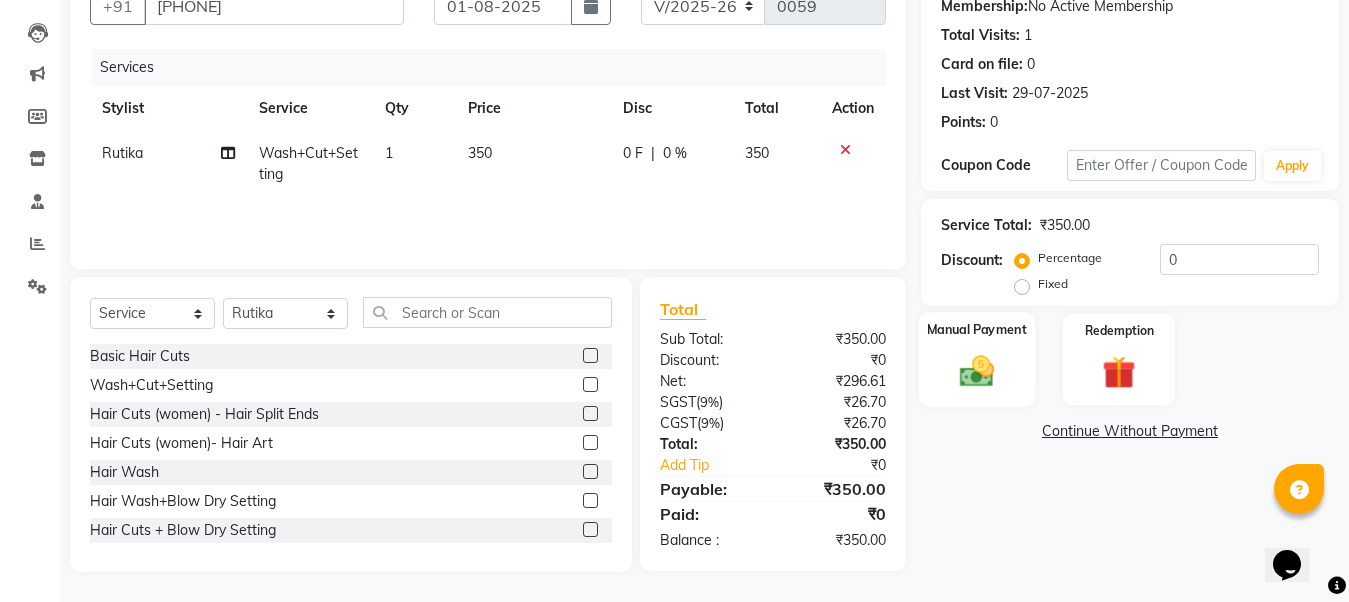 click on "Manual Payment" 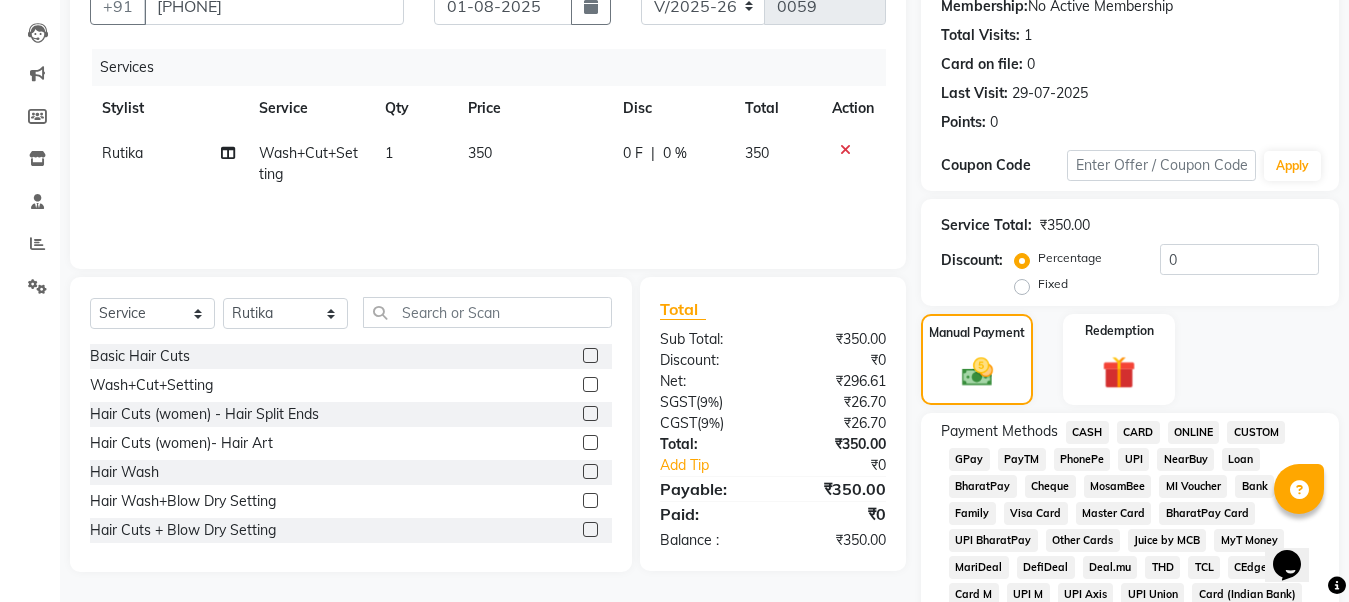 click on "ONLINE" 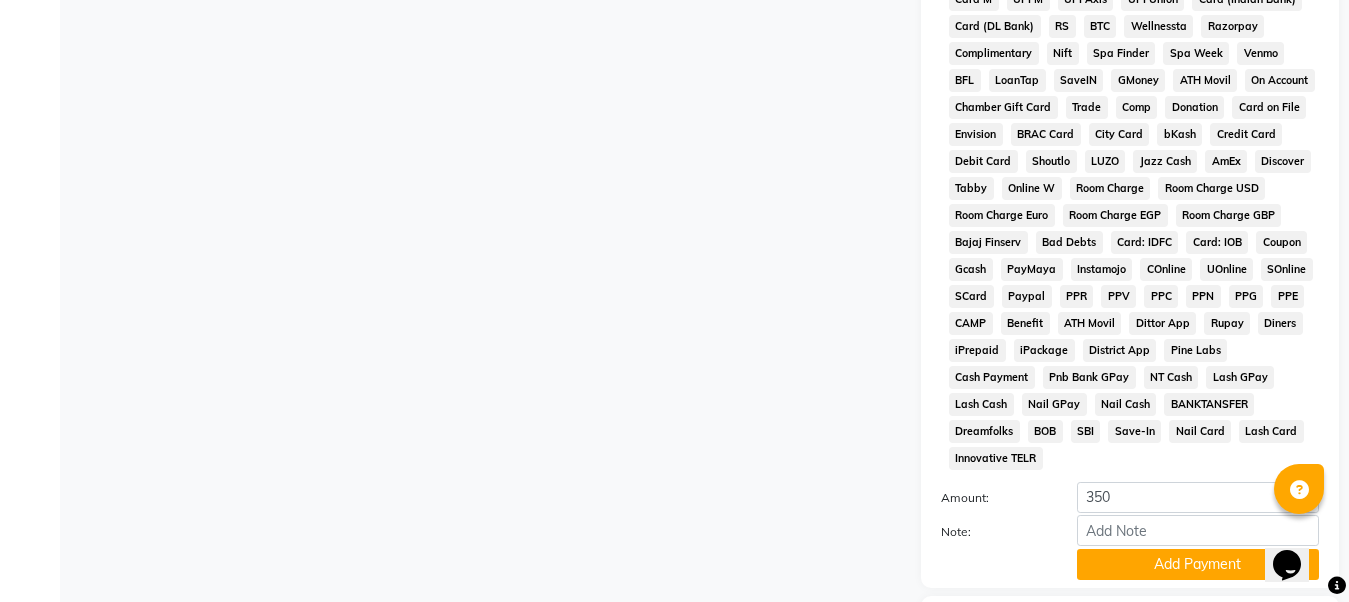 scroll, scrollTop: 900, scrollLeft: 0, axis: vertical 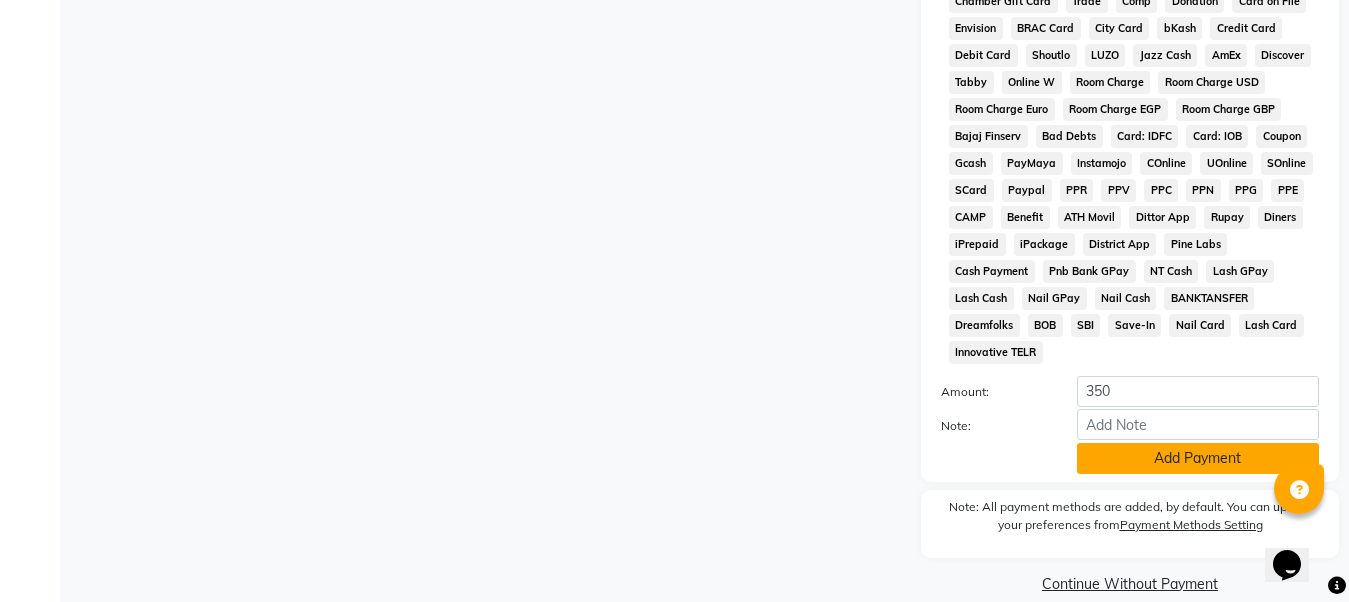 click on "Add Payment" 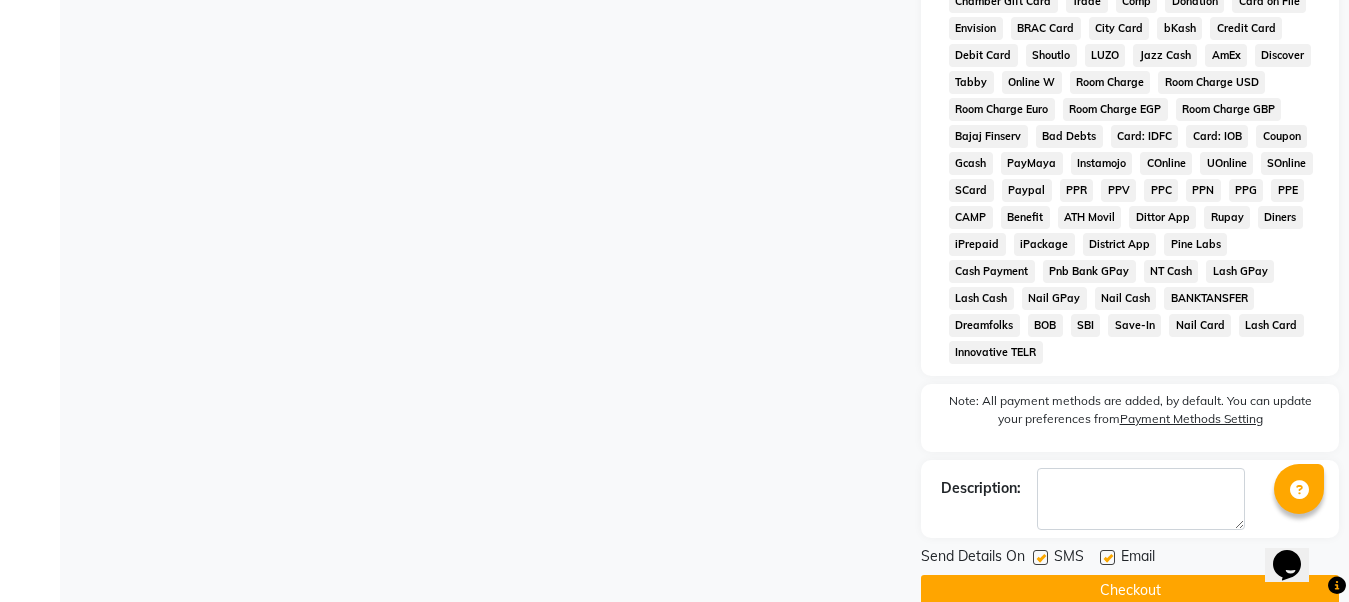 click on "Checkout" 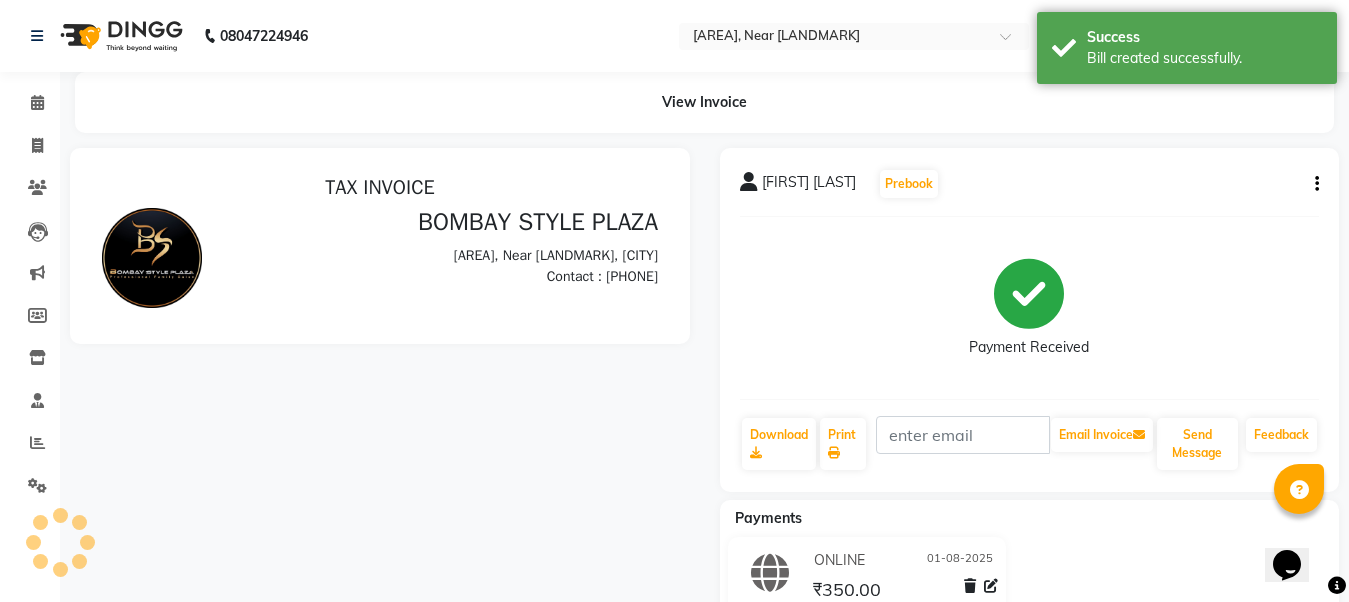 scroll, scrollTop: 0, scrollLeft: 0, axis: both 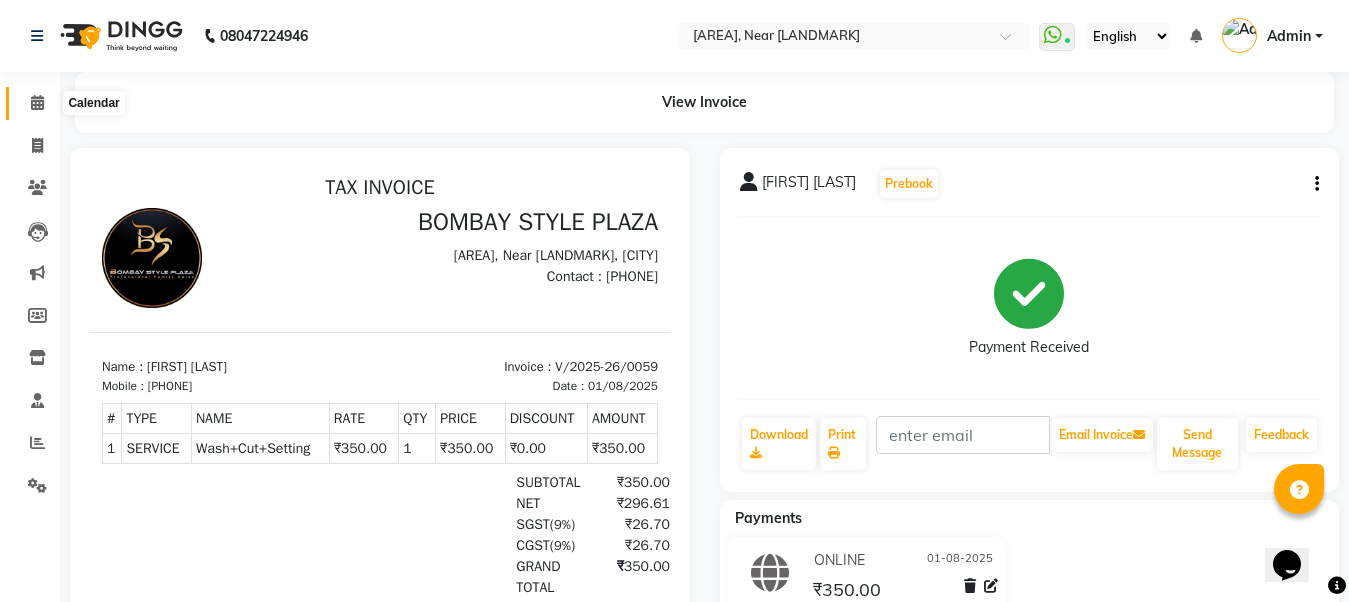 click 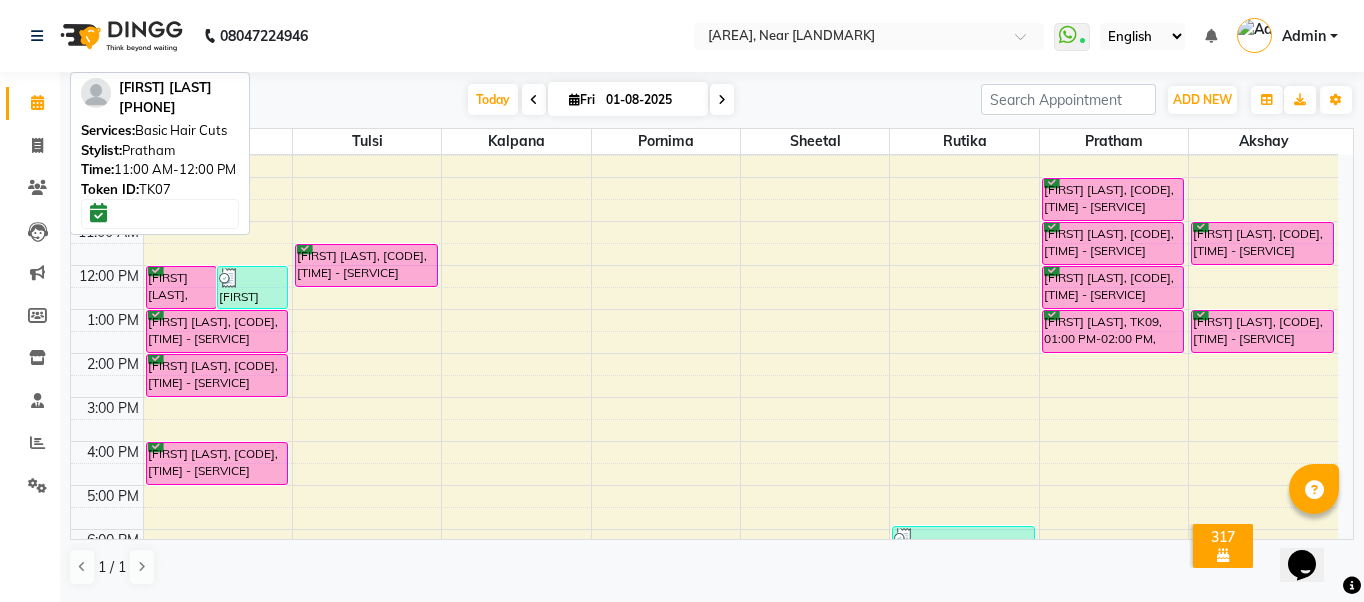 scroll, scrollTop: 100, scrollLeft: 0, axis: vertical 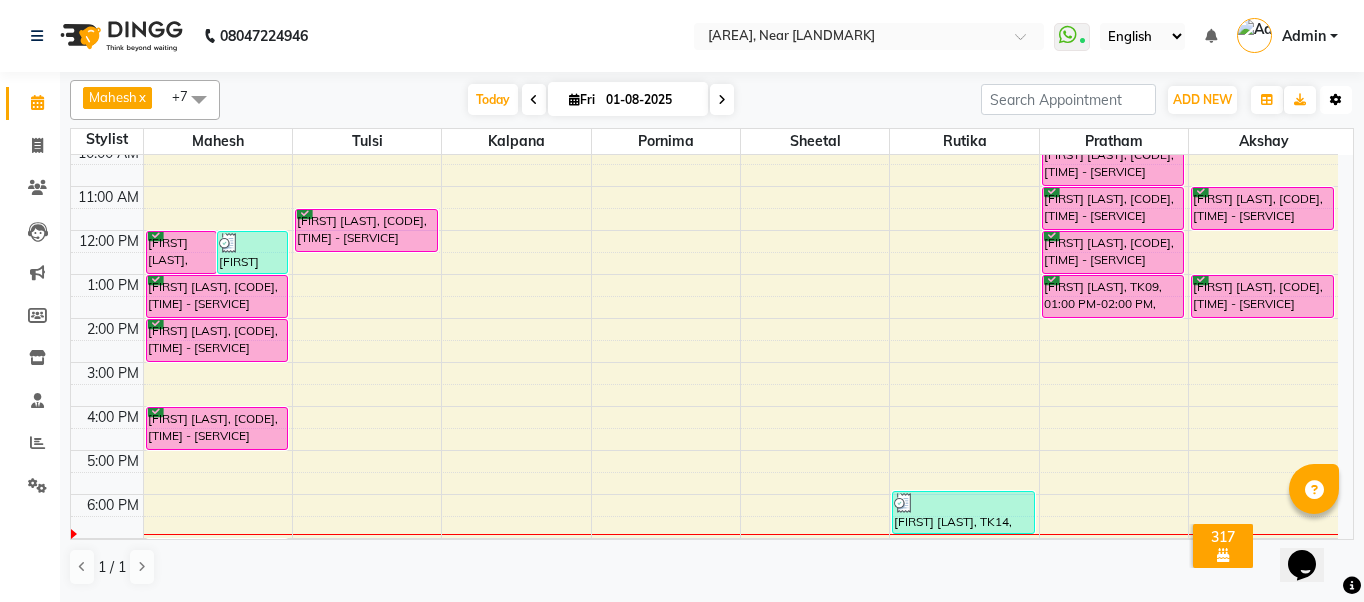 click on "Toggle Dropdown" at bounding box center (1336, 100) 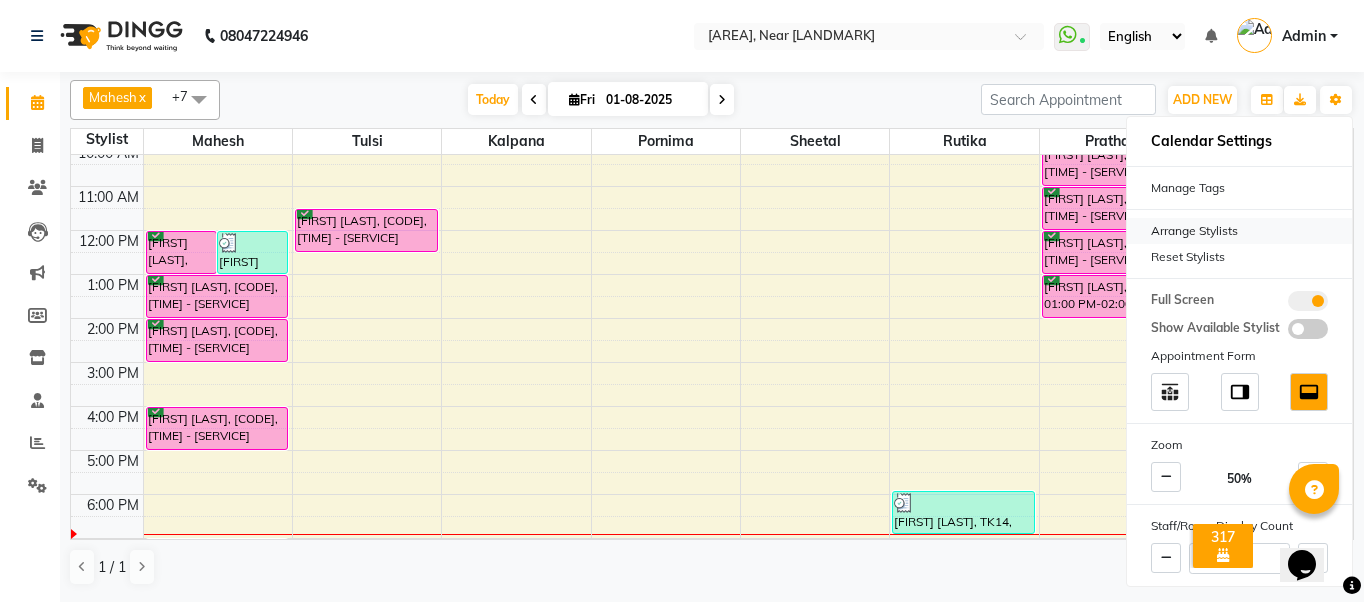 click on "Arrange Stylists" at bounding box center [1239, 231] 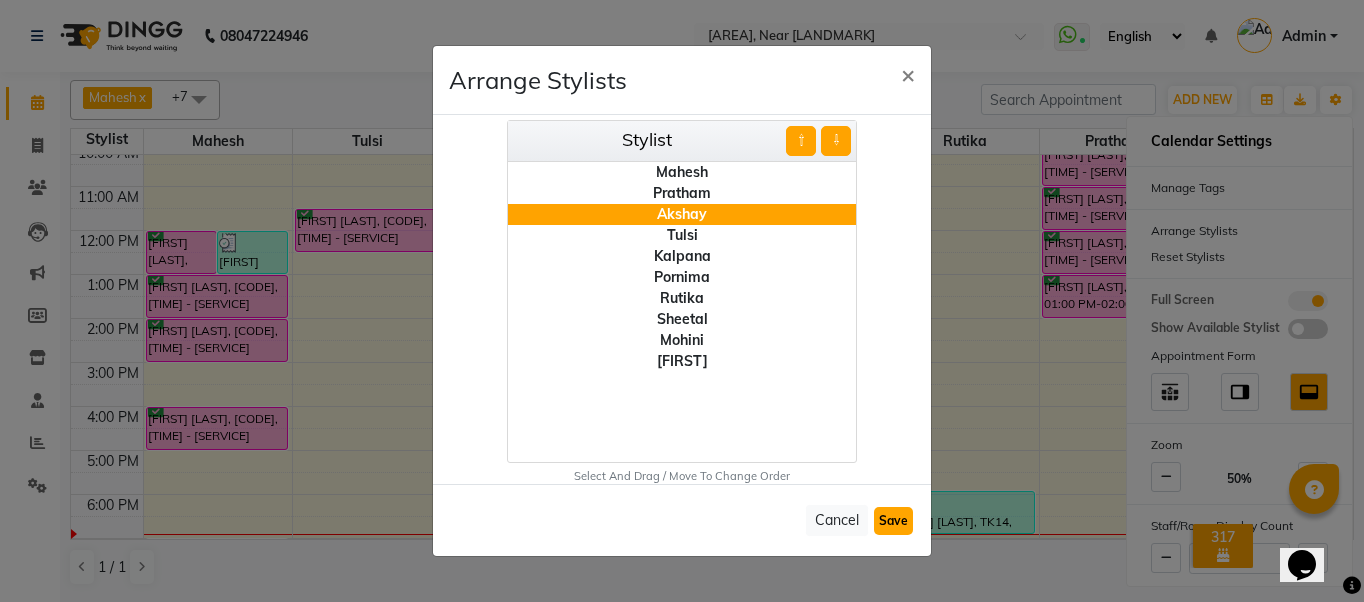 click on "Save" 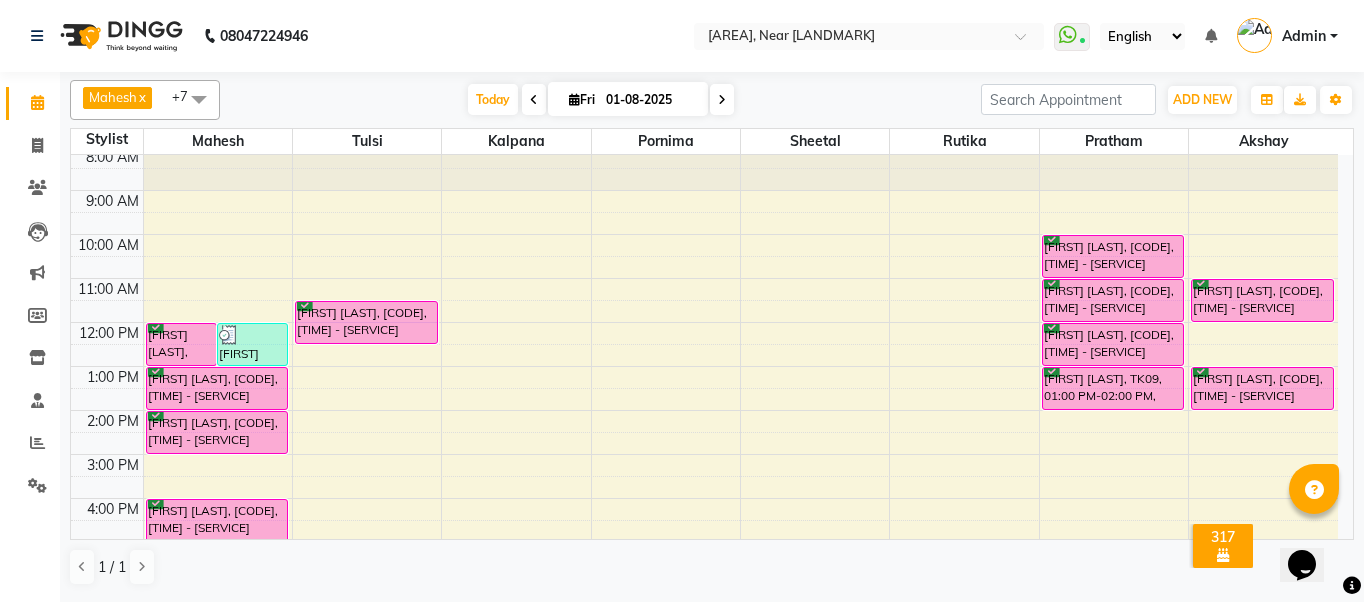 scroll, scrollTop: 0, scrollLeft: 0, axis: both 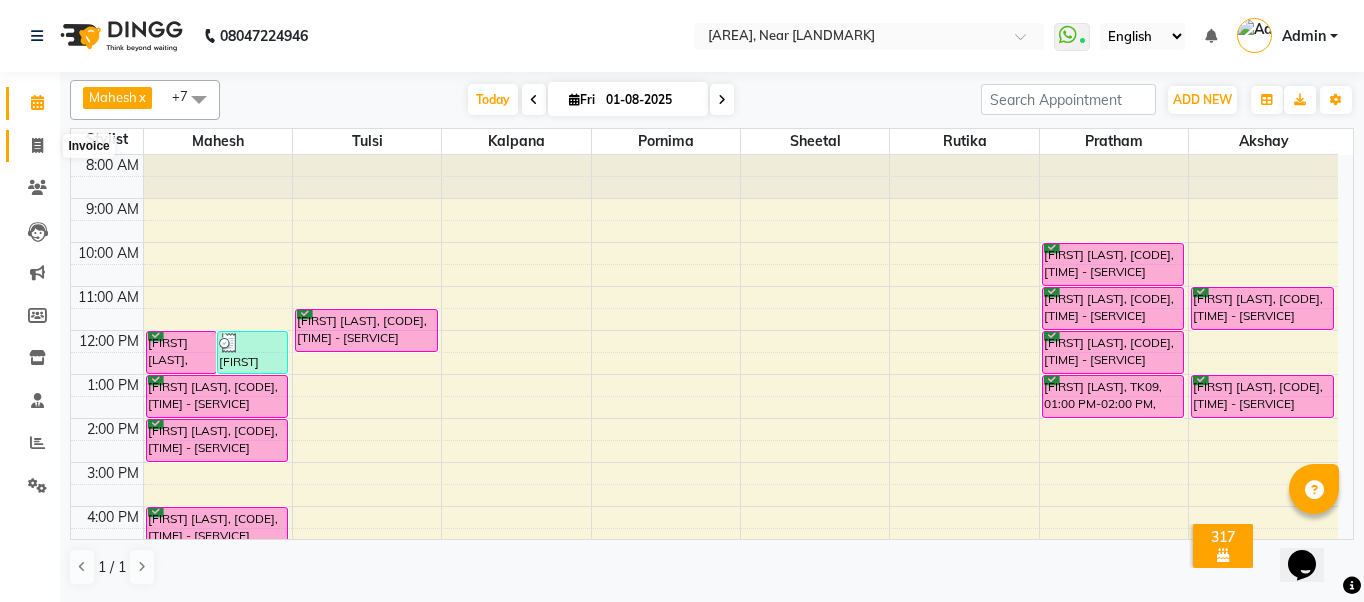 click 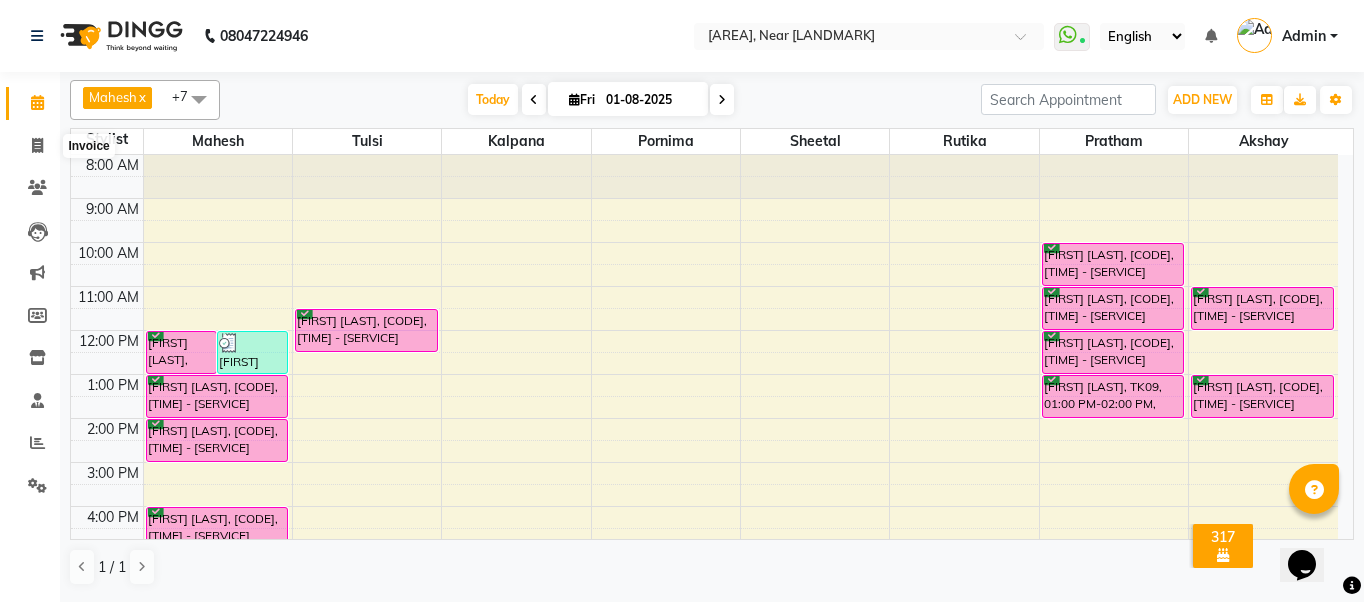 select on "service" 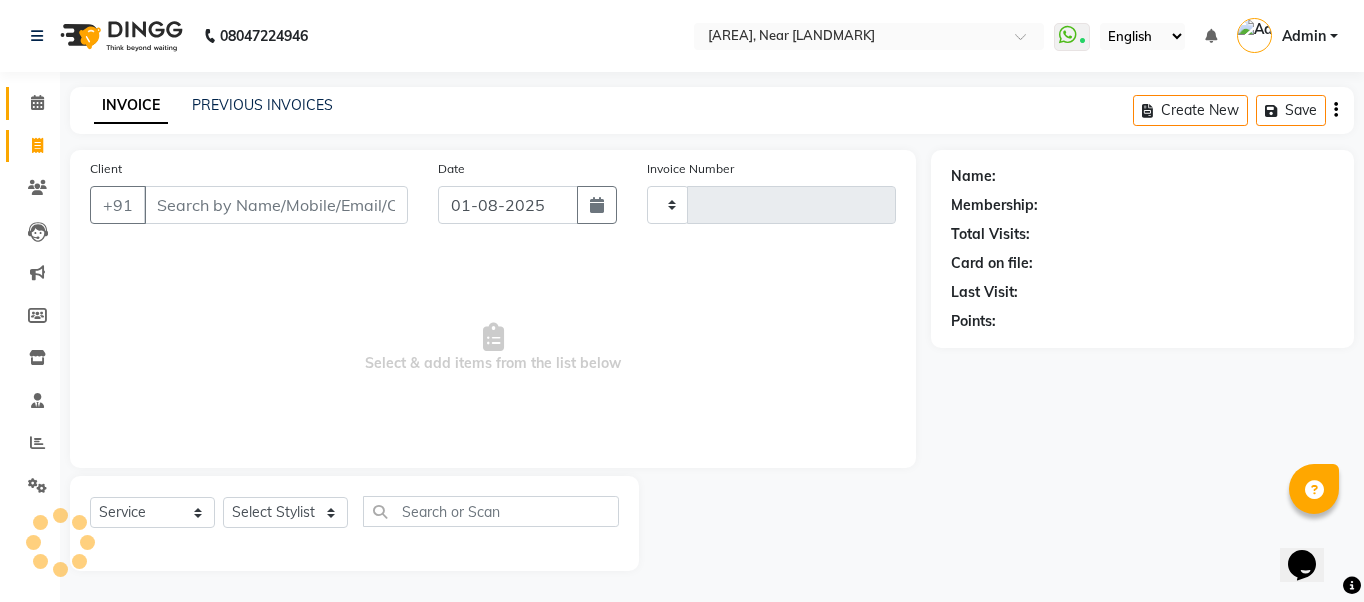 type on "0060" 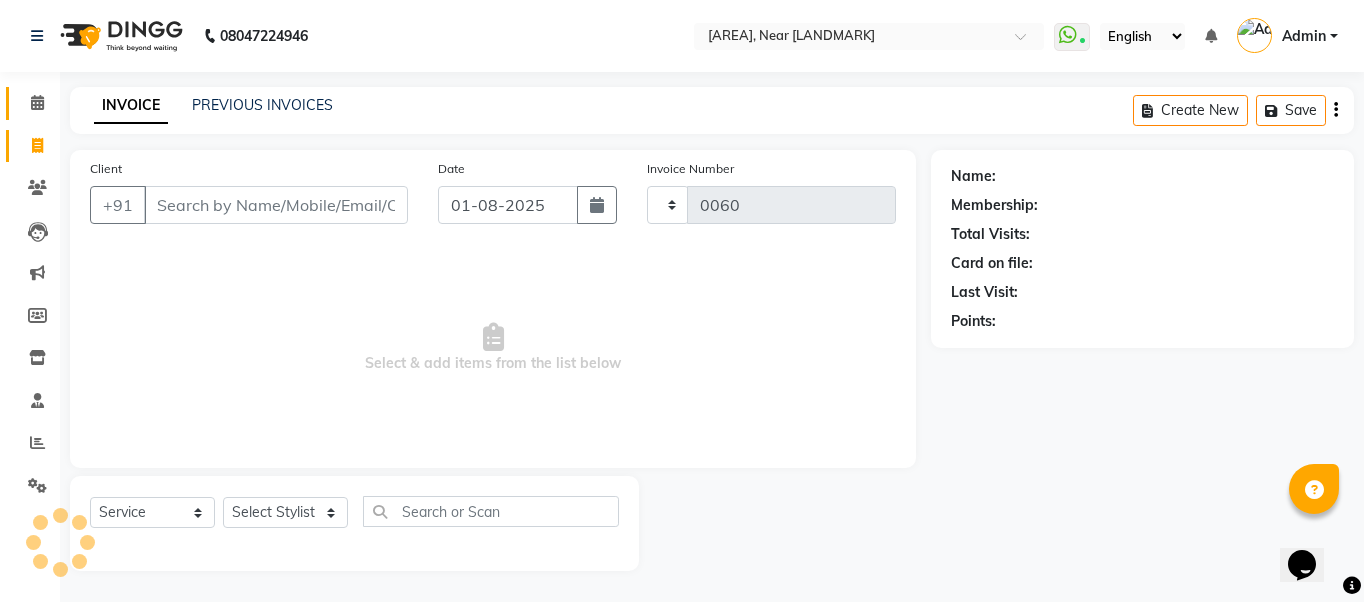select on "5103" 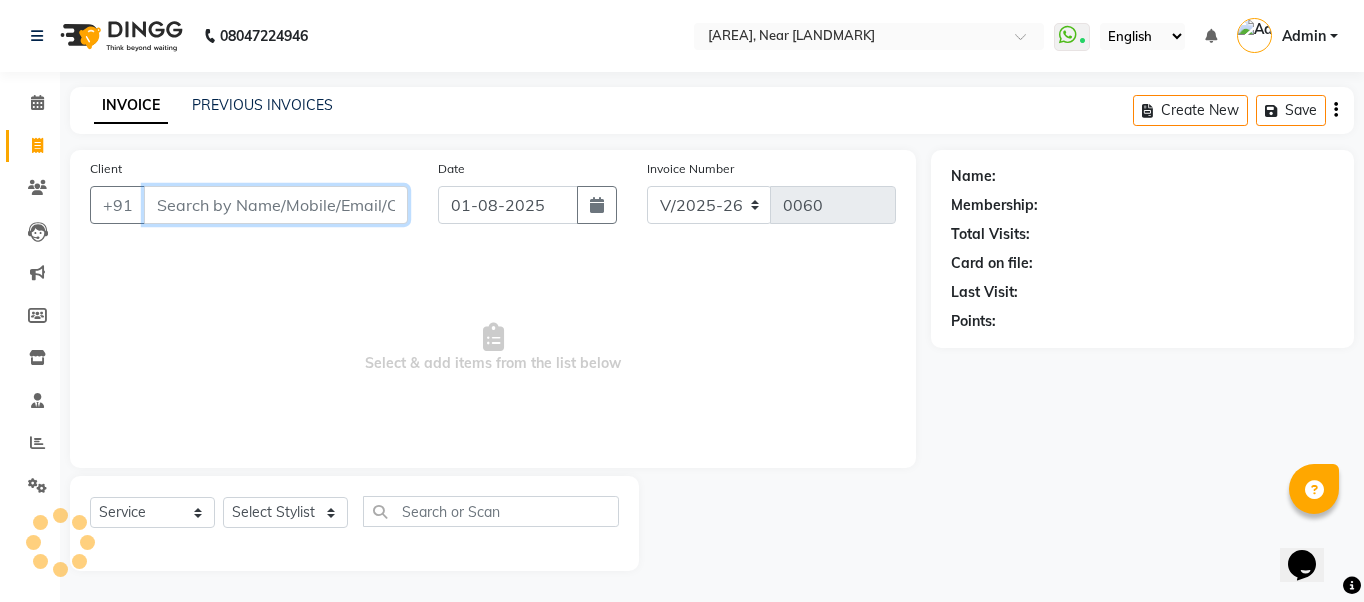 click on "Client" at bounding box center (276, 205) 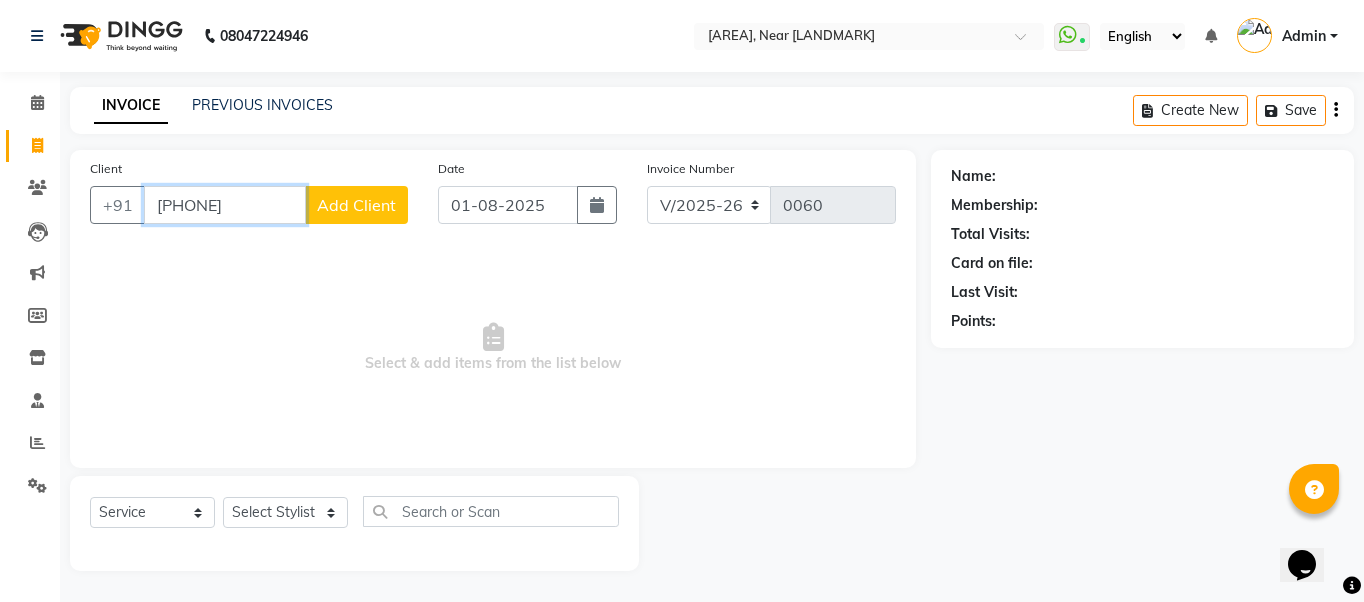 type on "[PHONE]" 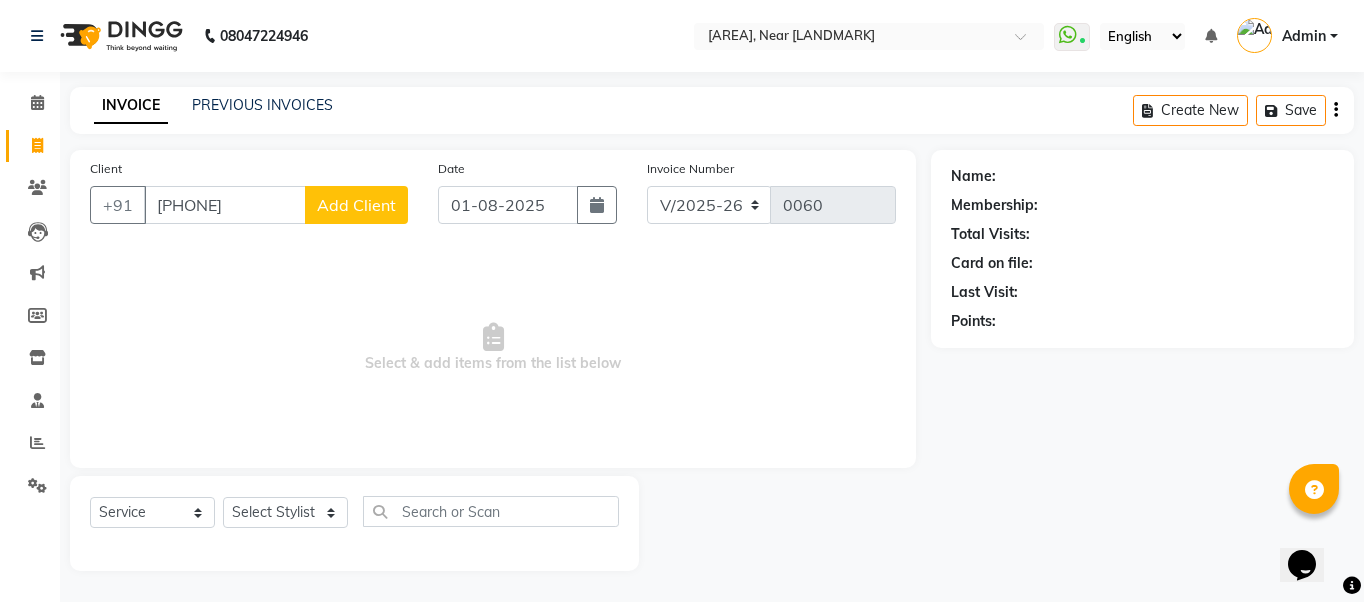 click on "Add Client" 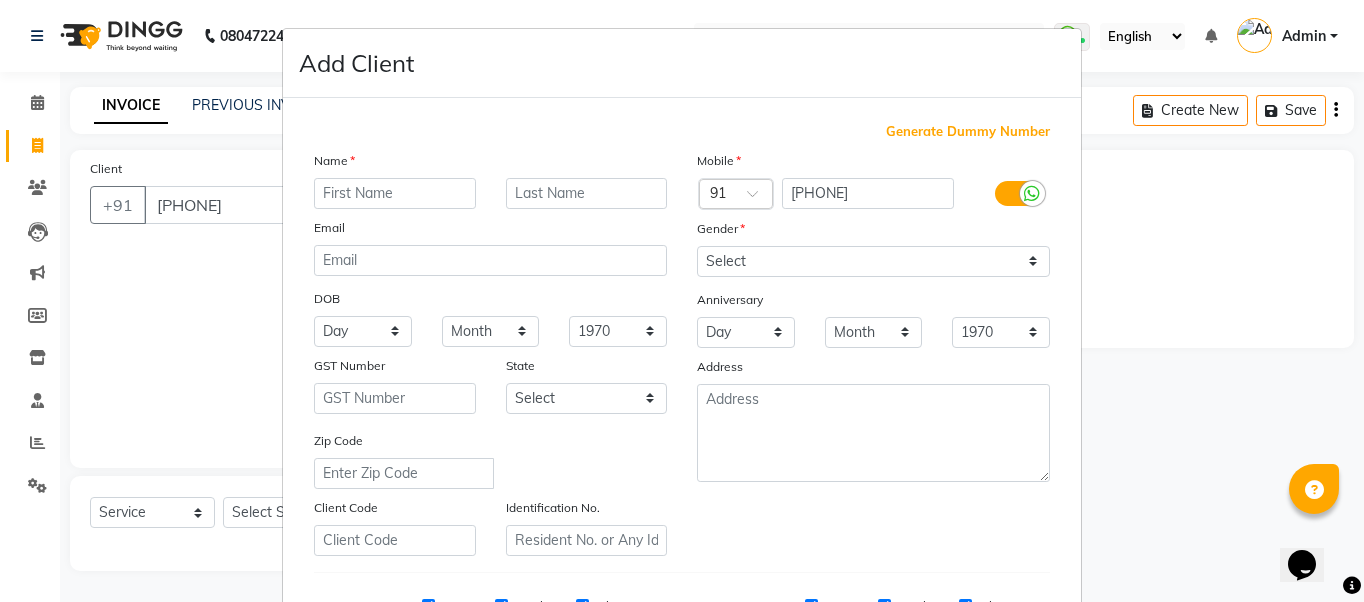 click at bounding box center (395, 193) 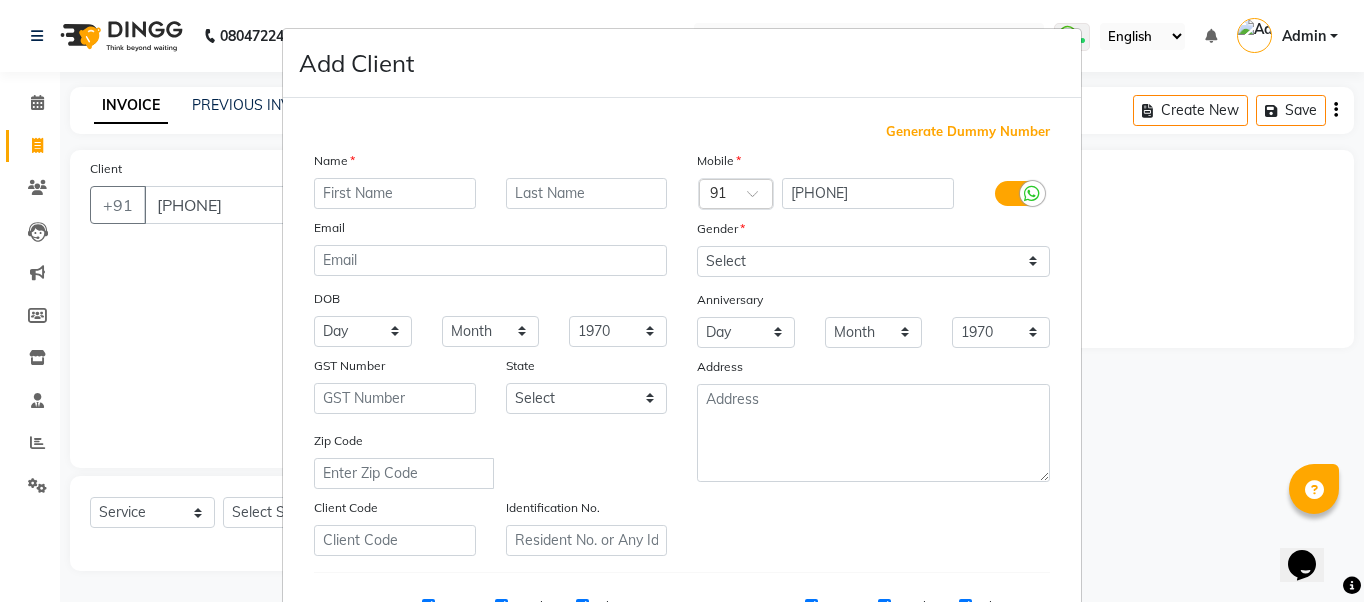 type on "a" 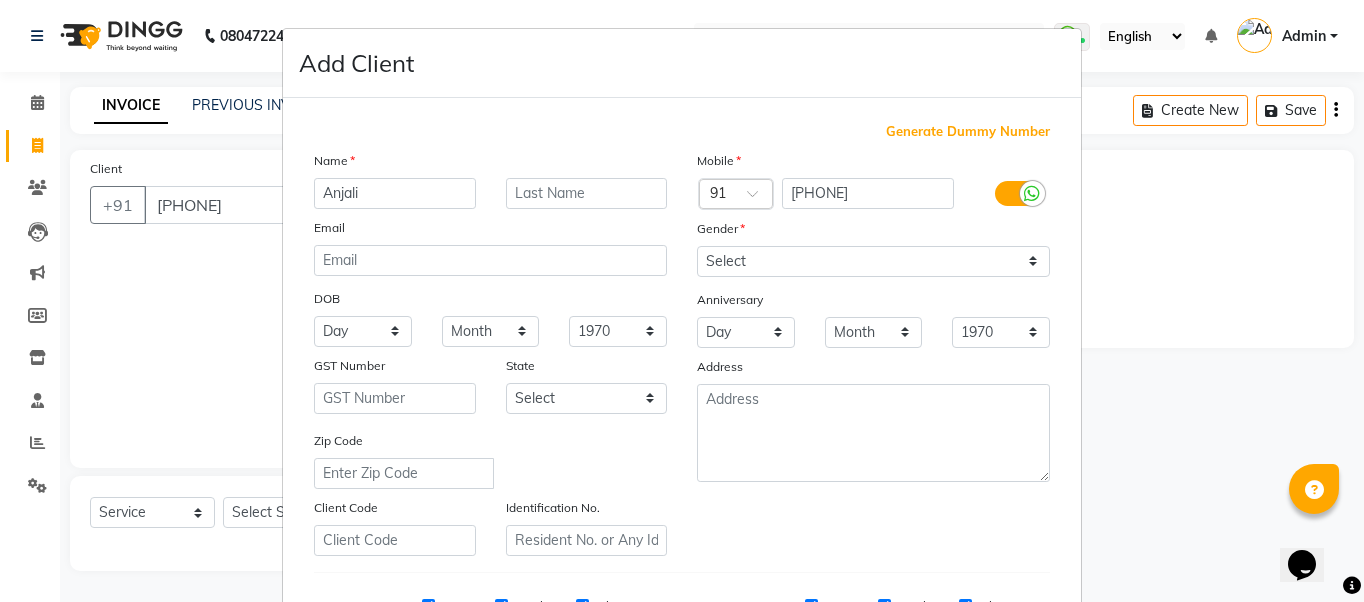type on "Anjali" 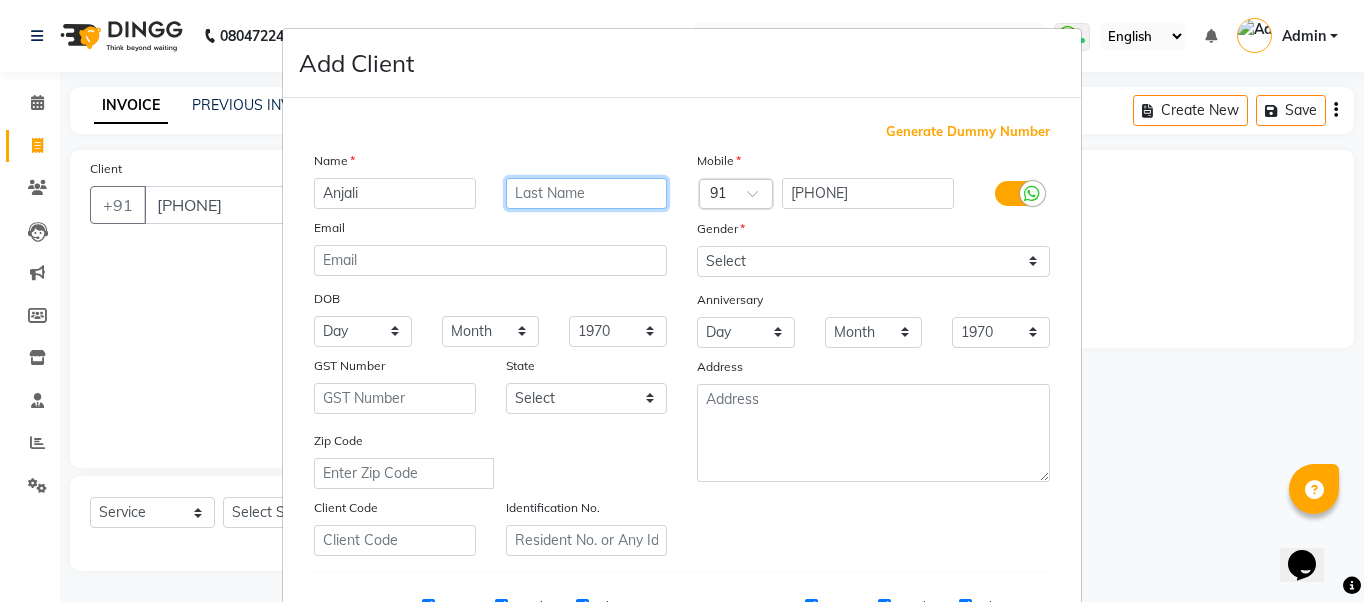 click at bounding box center [587, 193] 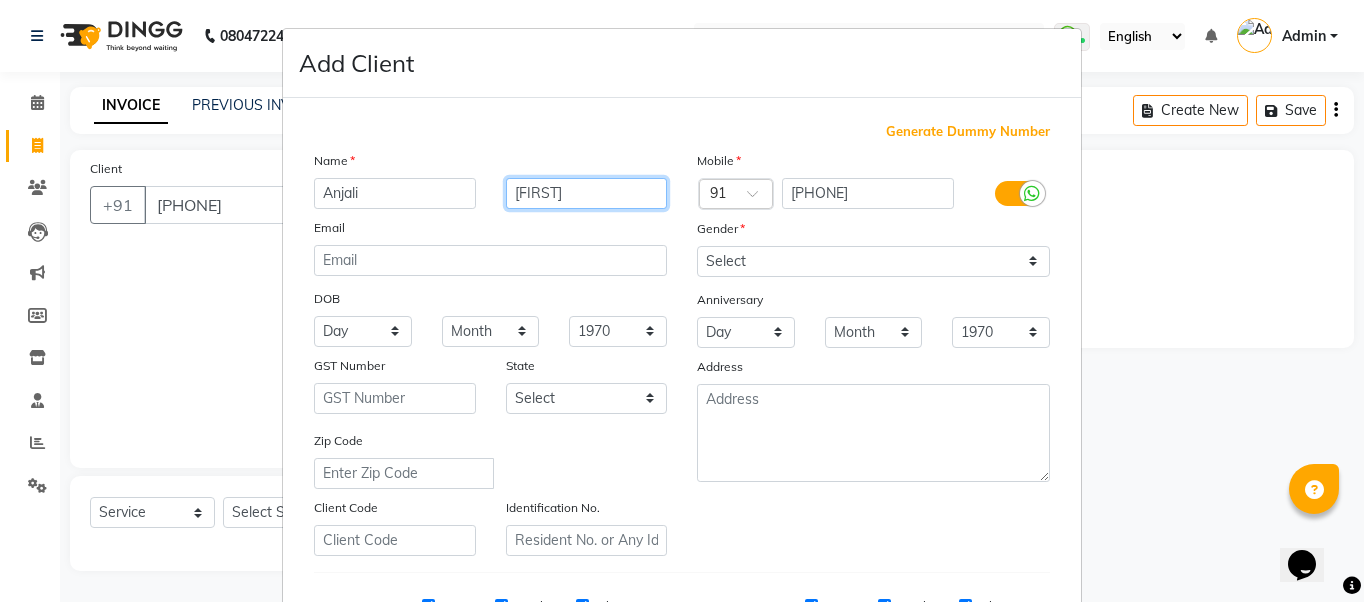 type on "[FIRST]" 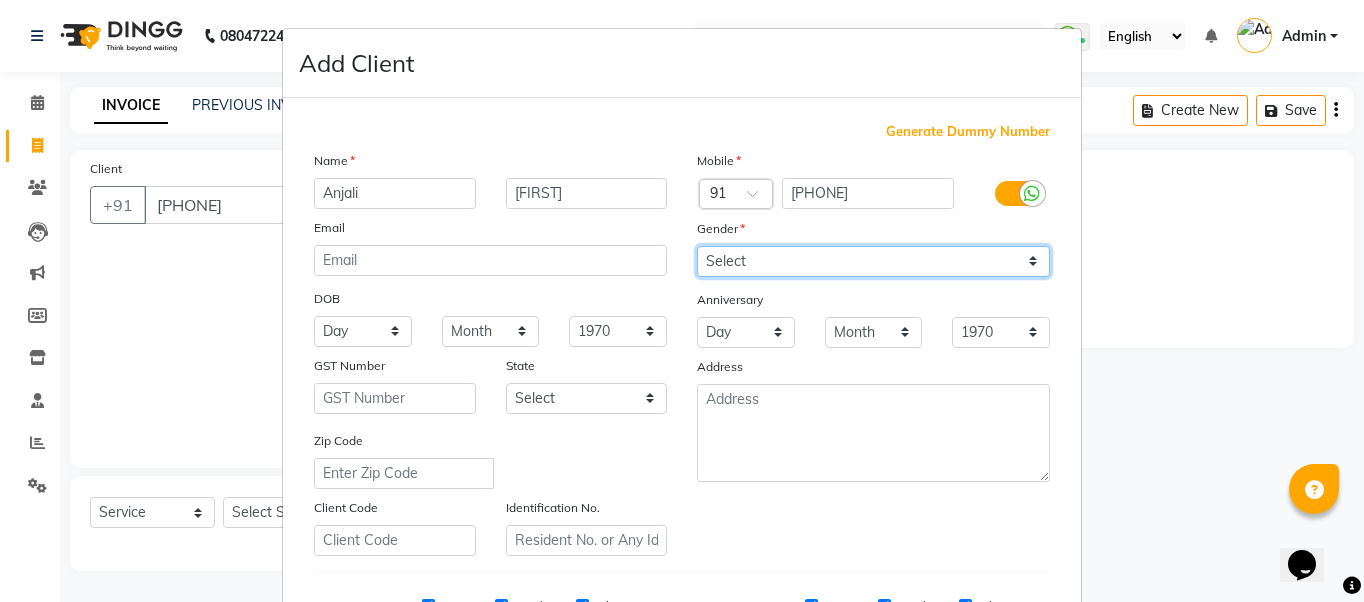 drag, startPoint x: 740, startPoint y: 262, endPoint x: 738, endPoint y: 274, distance: 12.165525 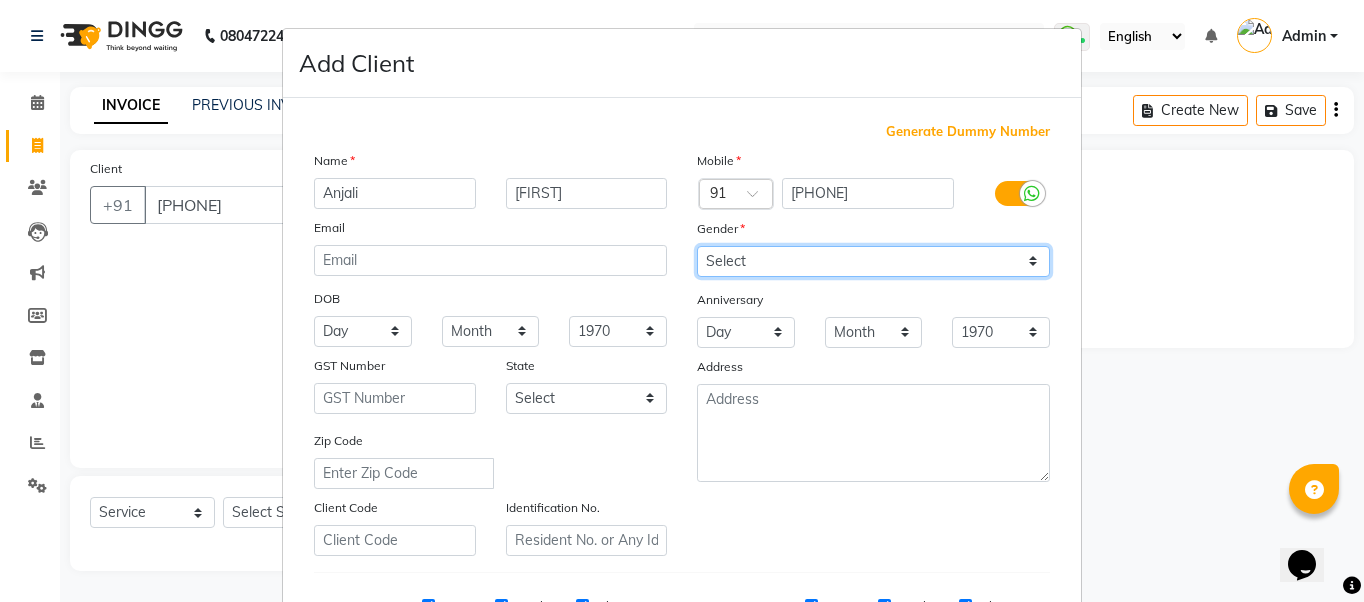 click on "Select Male Female Other Prefer Not To Say" at bounding box center [873, 261] 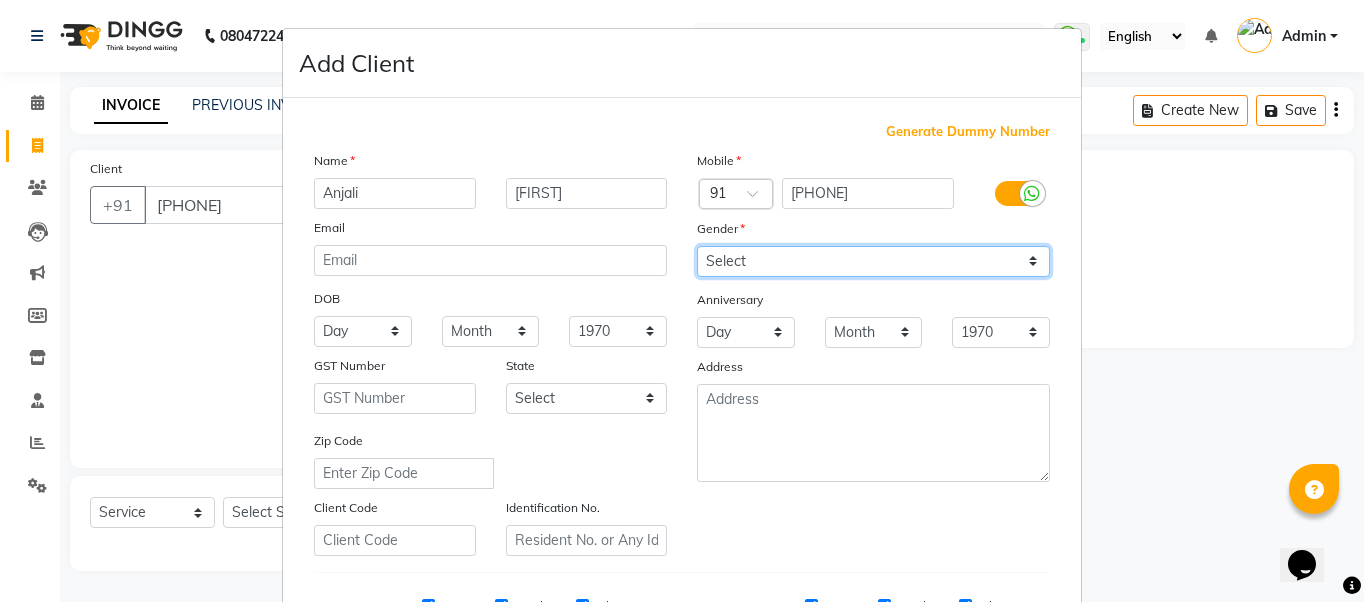 select on "female" 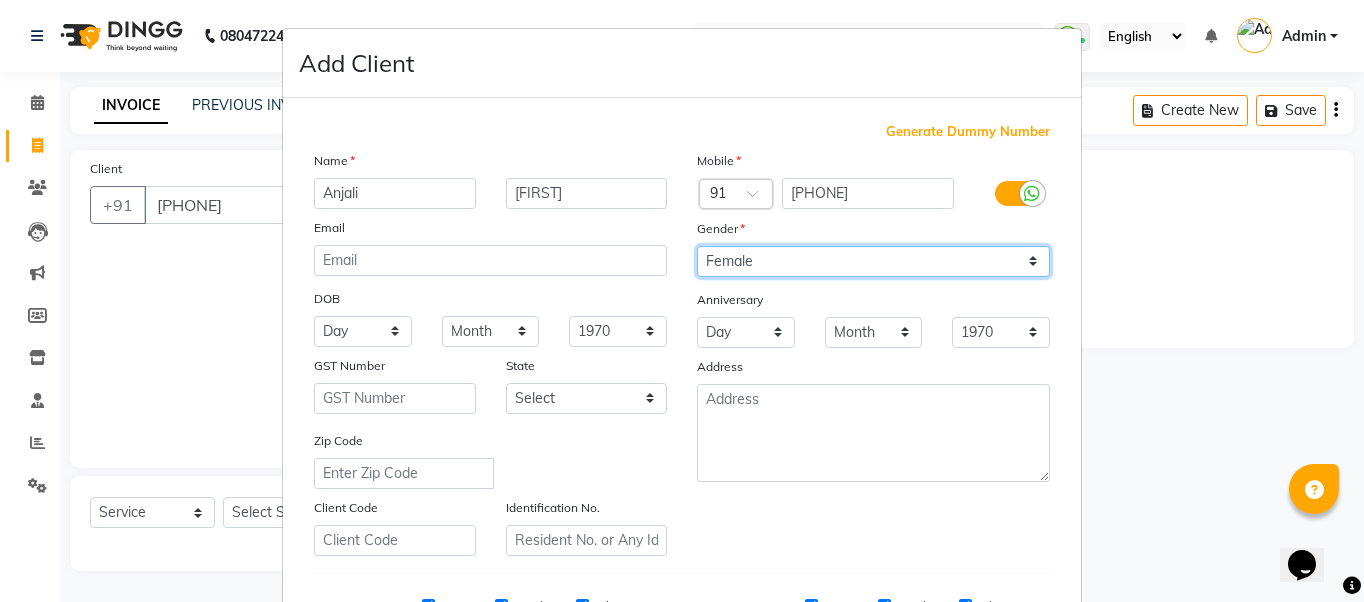 click on "Select Male Female Other Prefer Not To Say" at bounding box center (873, 261) 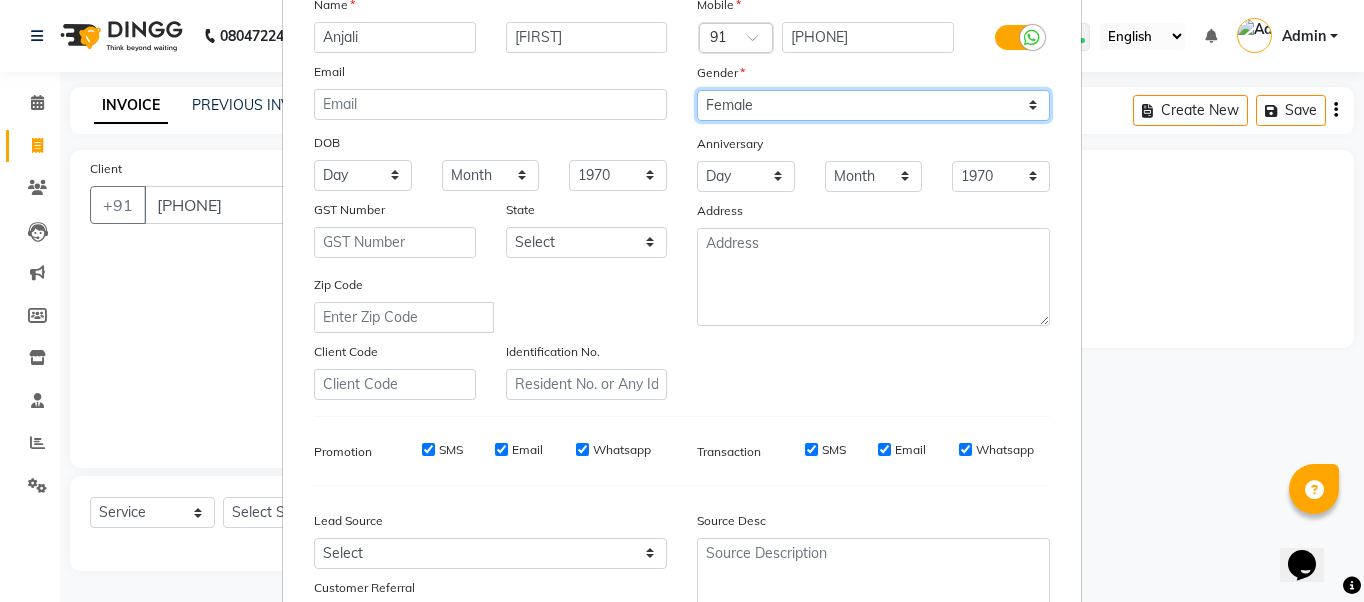 scroll, scrollTop: 321, scrollLeft: 0, axis: vertical 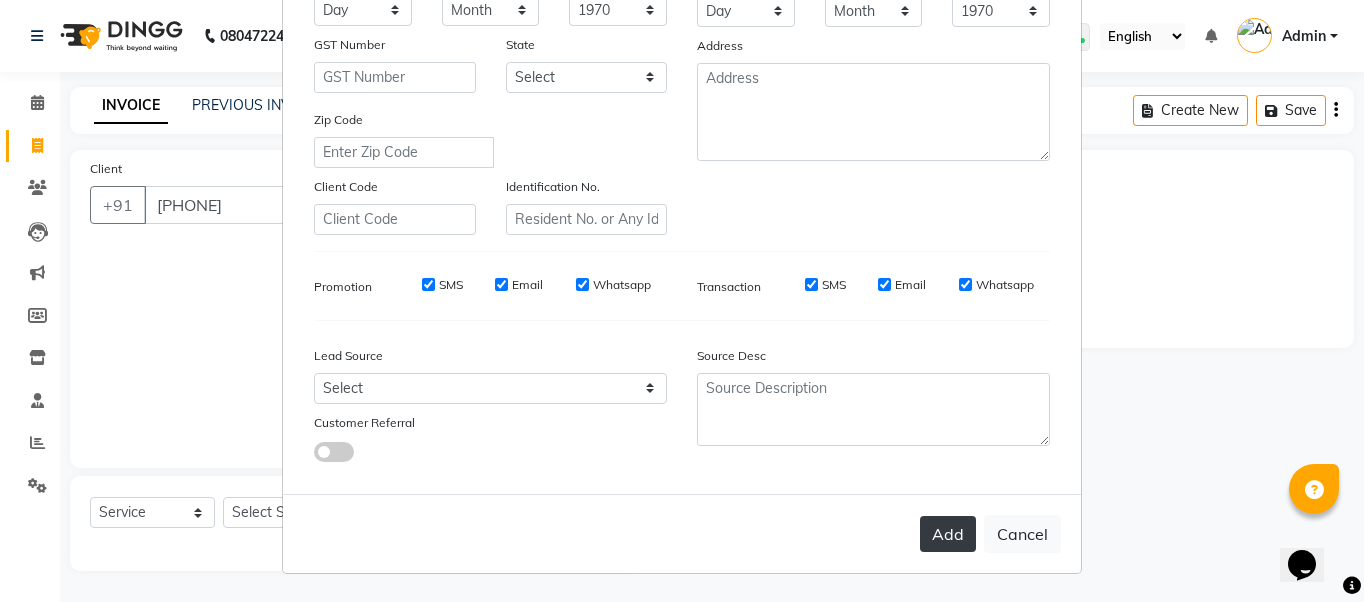 click on "Add" at bounding box center (948, 534) 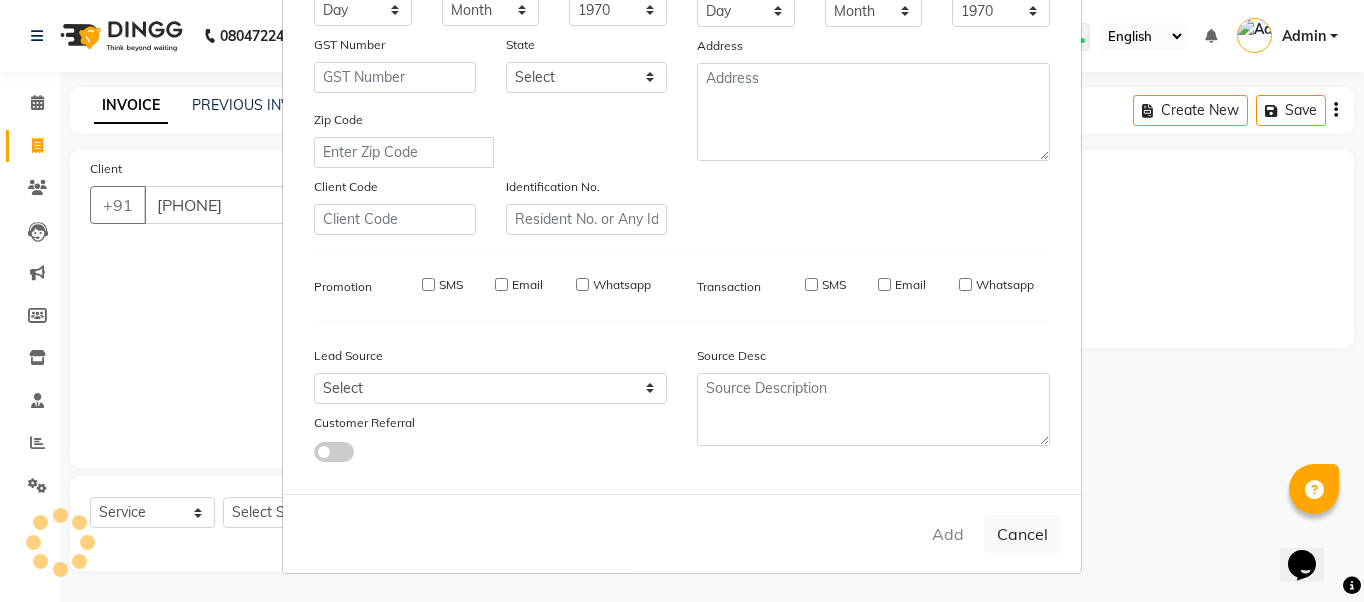 type 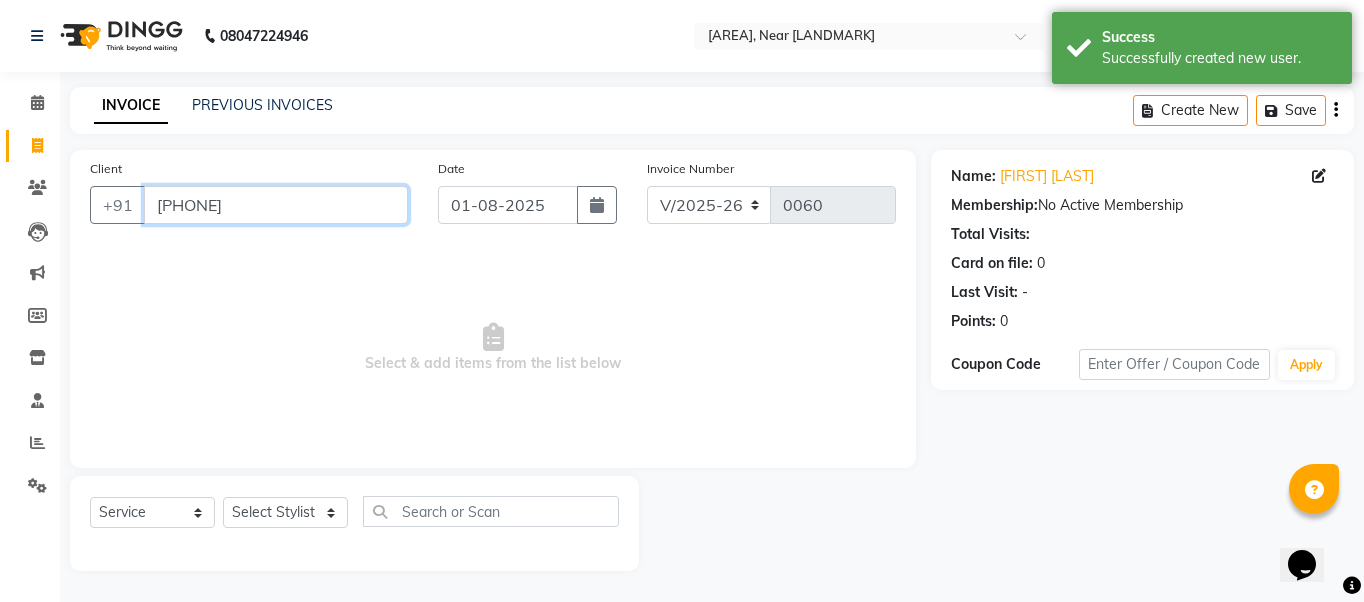click on "[PHONE]" at bounding box center [276, 205] 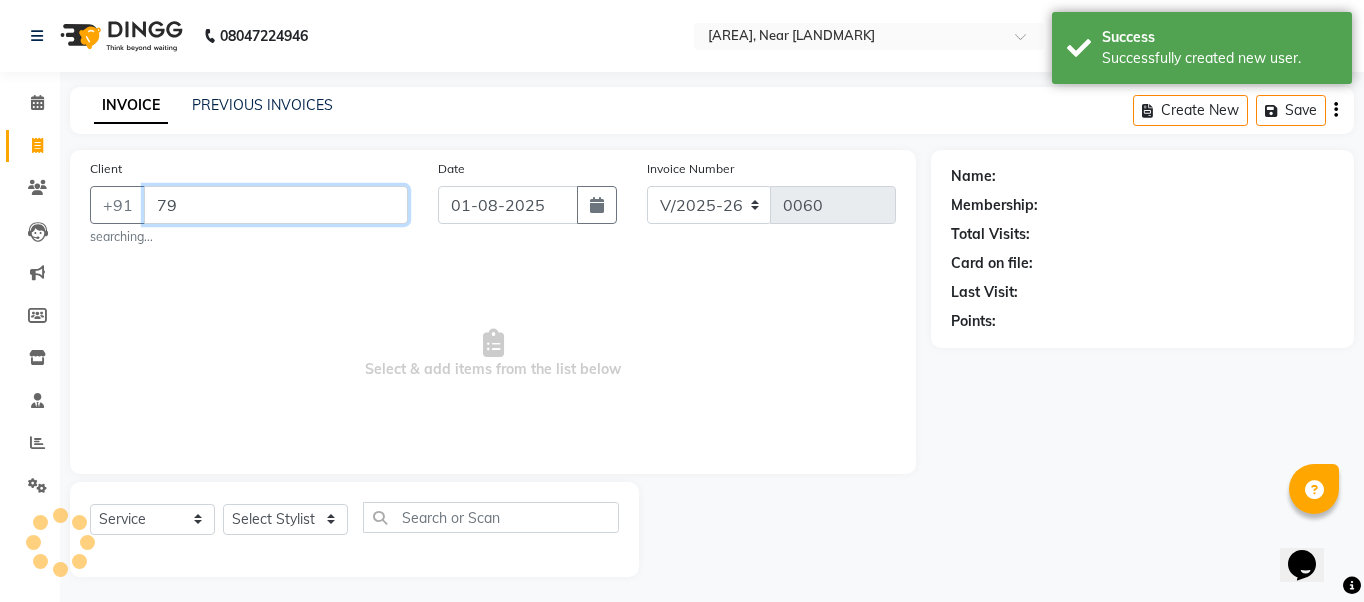 type on "7" 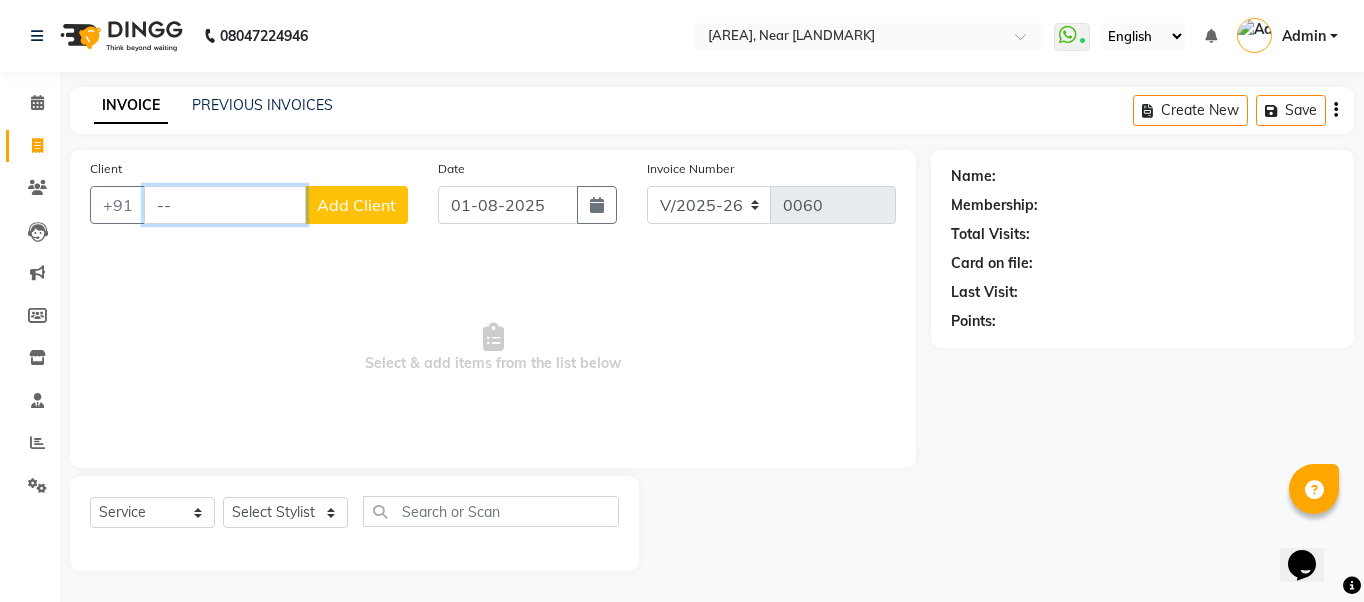 type on "-" 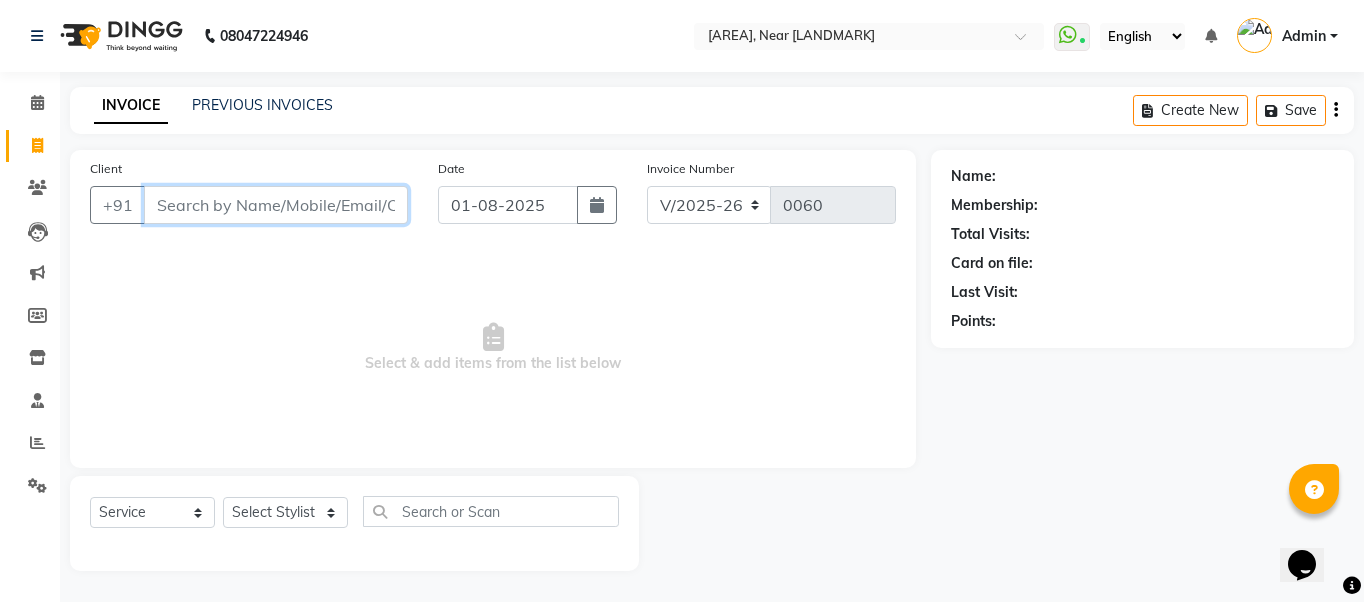 click on "Client" at bounding box center [276, 205] 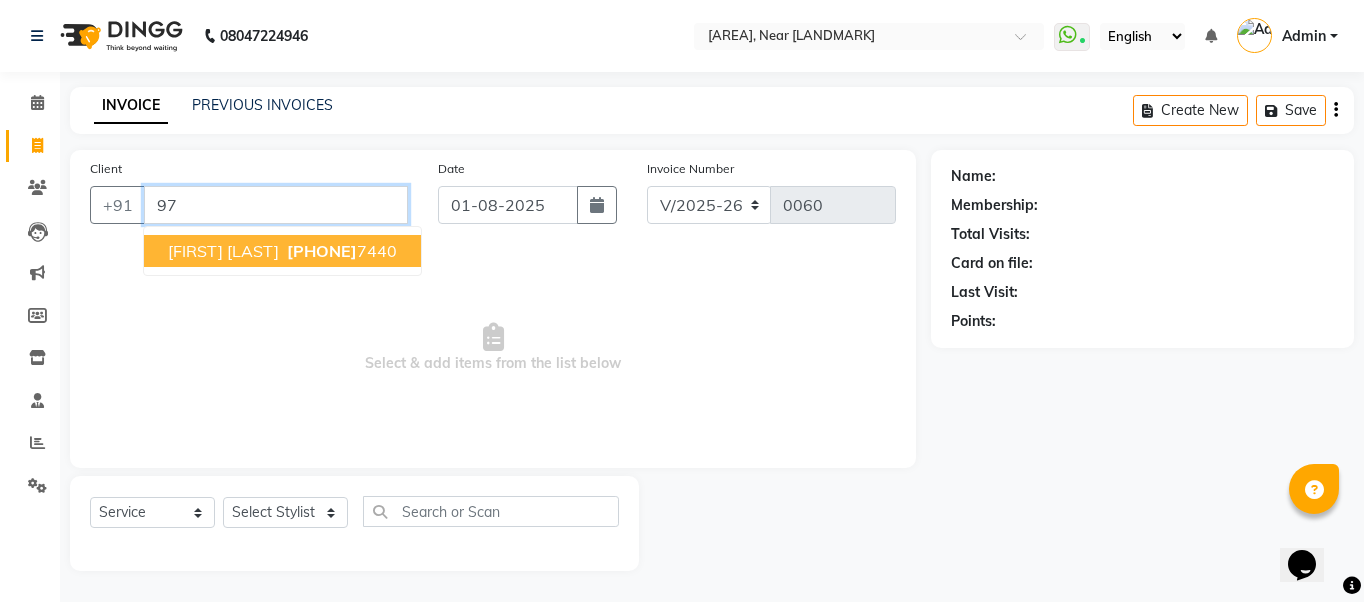 type on "9" 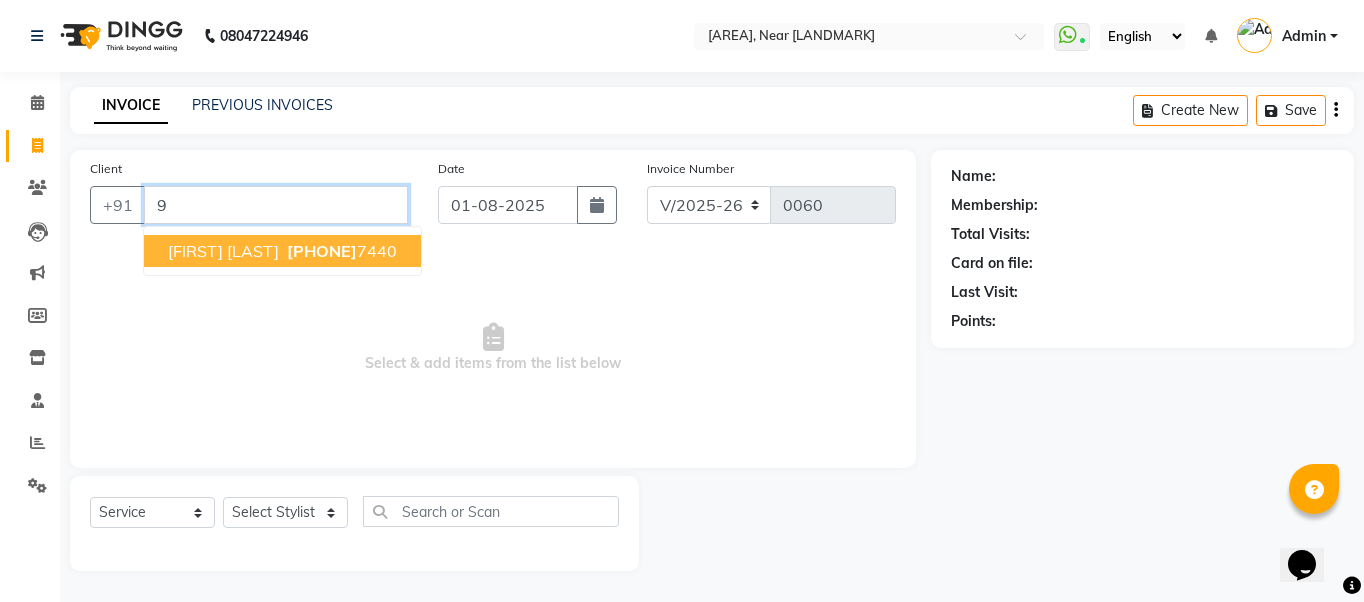type 